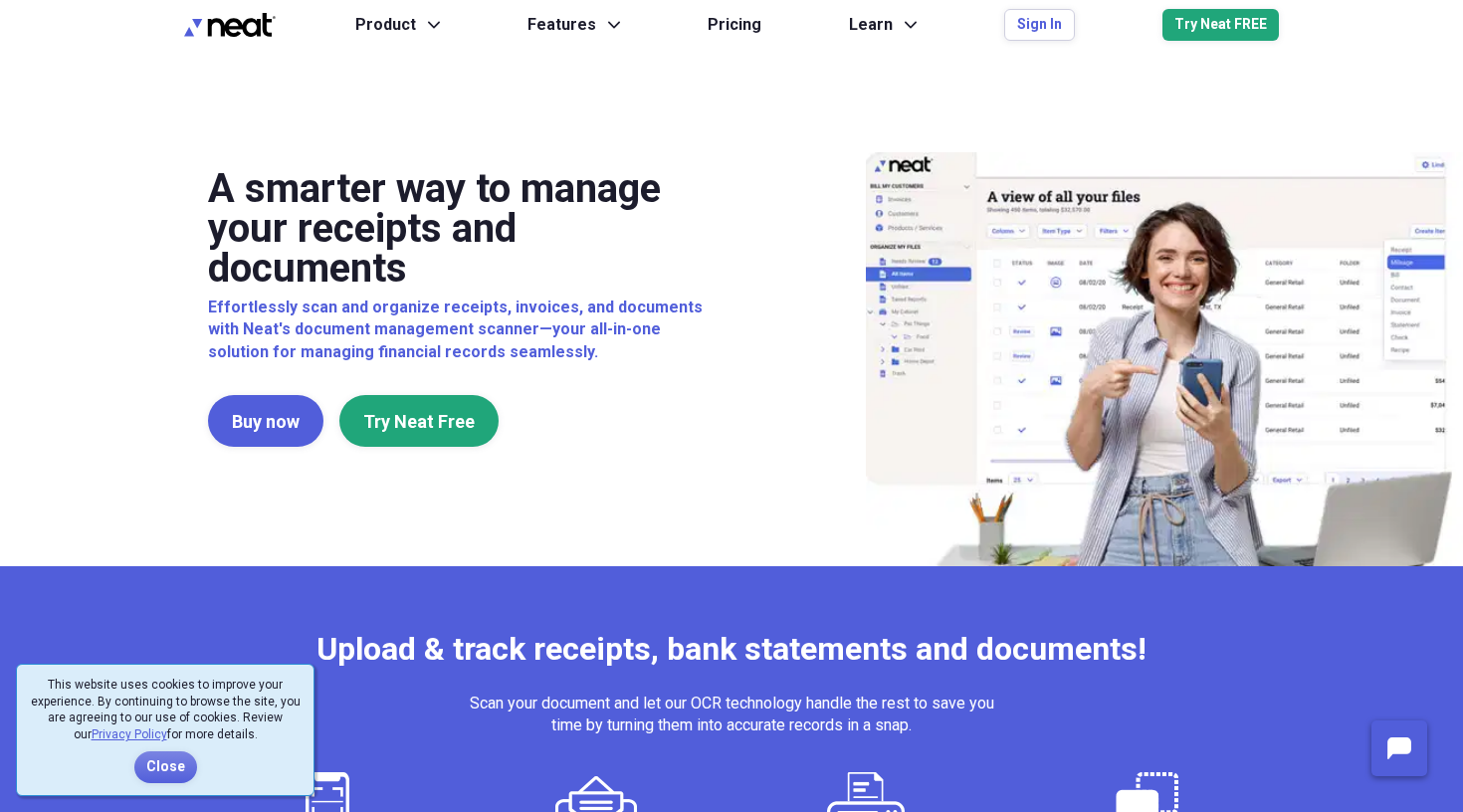scroll, scrollTop: 0, scrollLeft: 0, axis: both 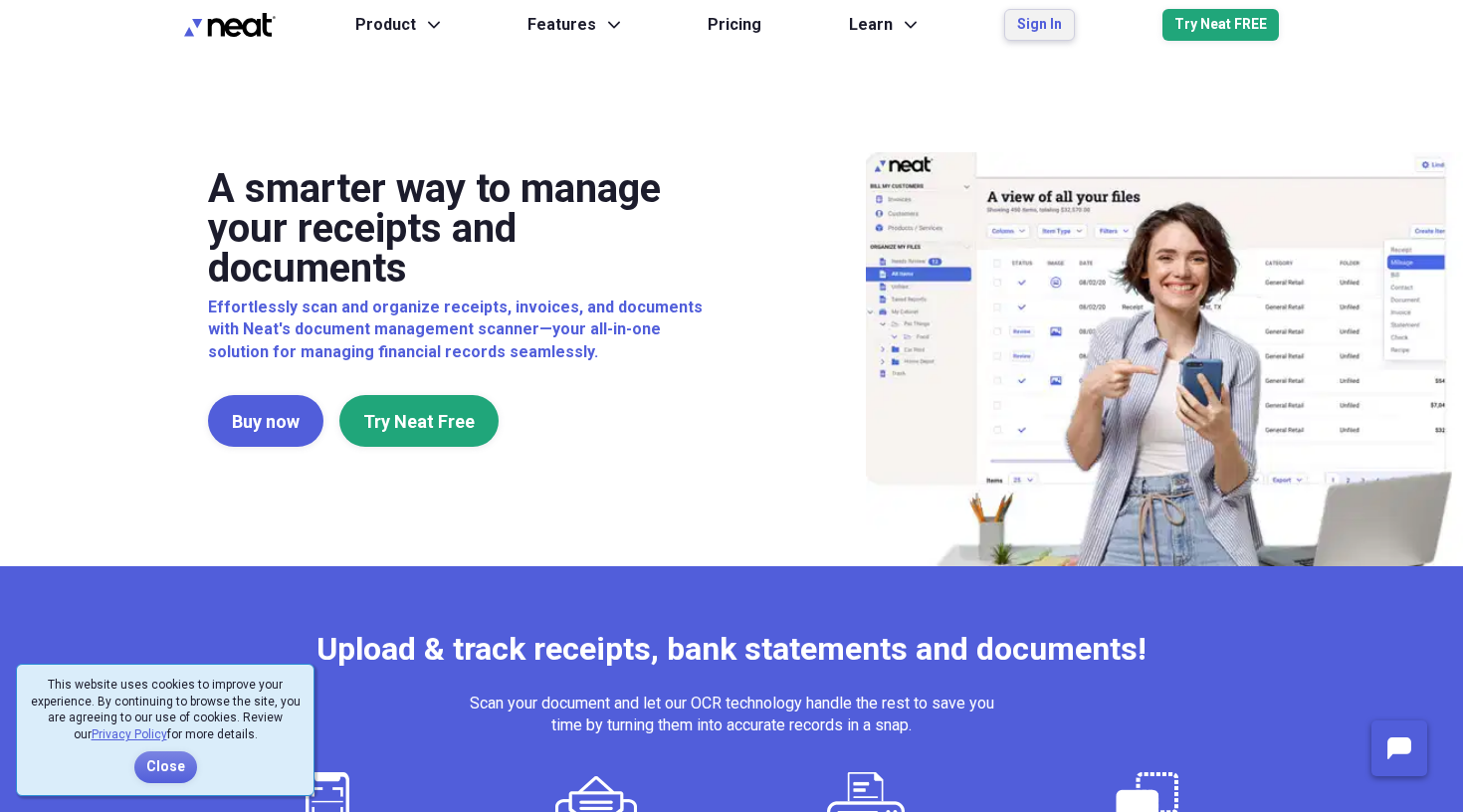 click on "Sign In" at bounding box center (1039, 25) 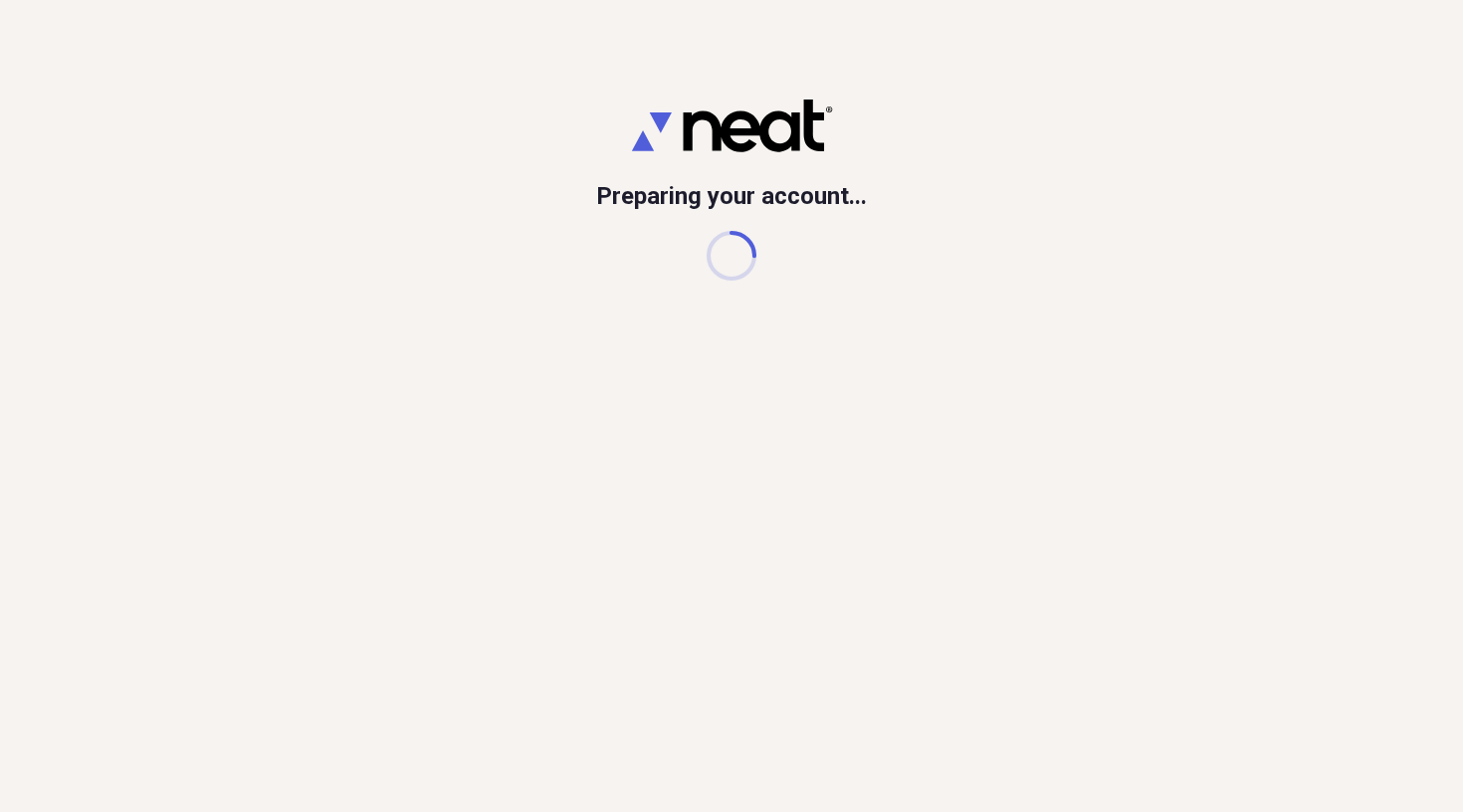 scroll, scrollTop: 0, scrollLeft: 0, axis: both 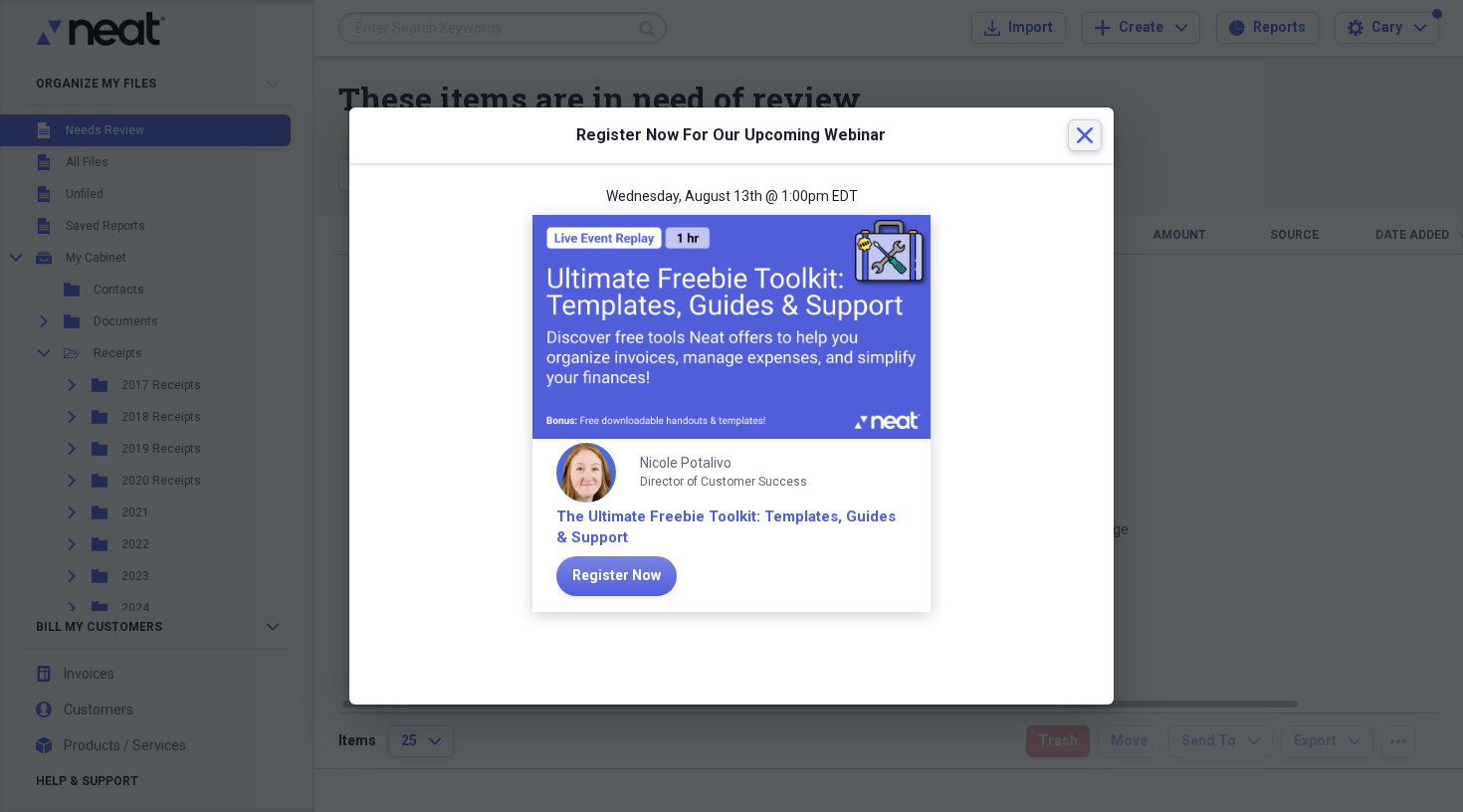 click on "Close" 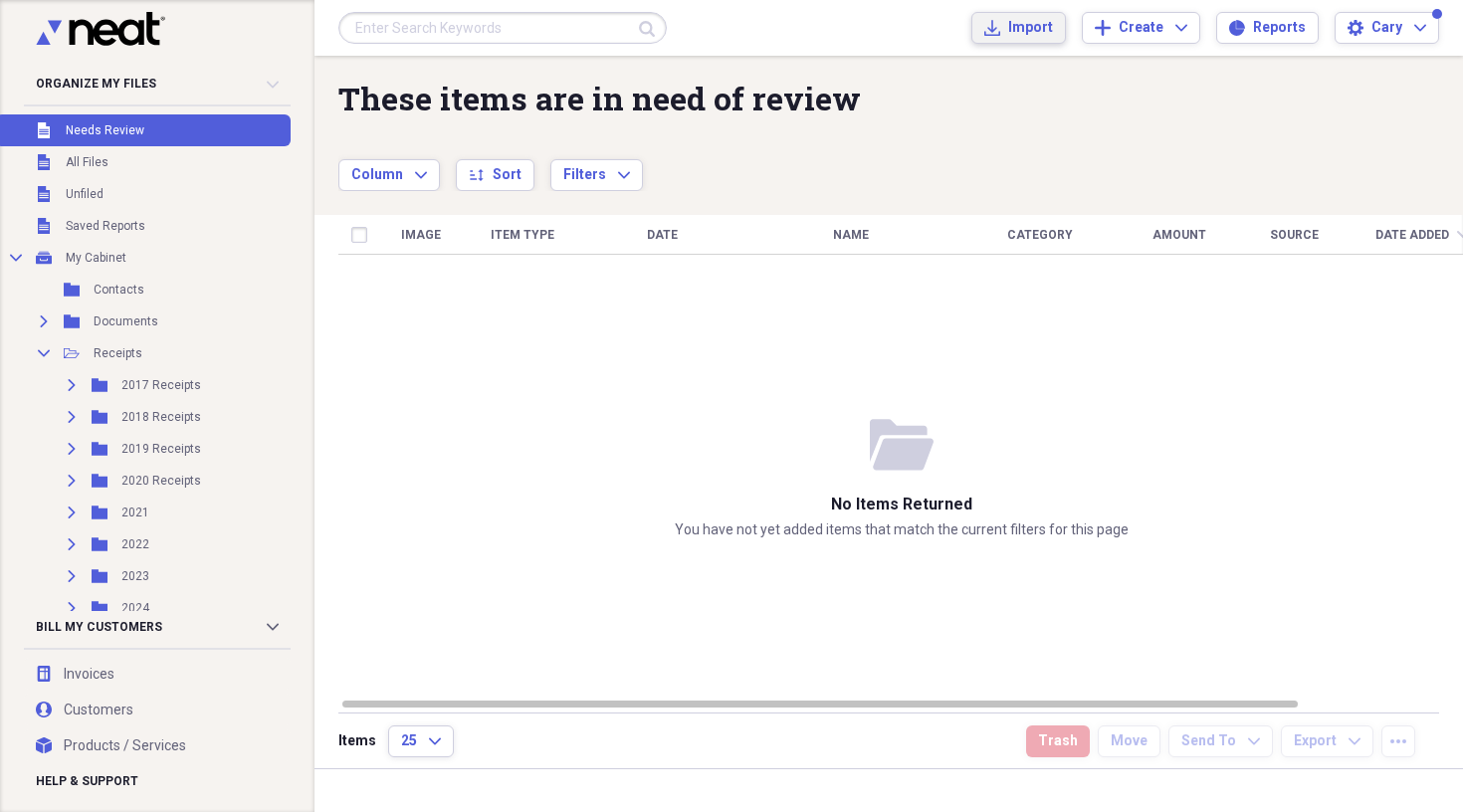 click on "Import" at bounding box center [1030, 28] 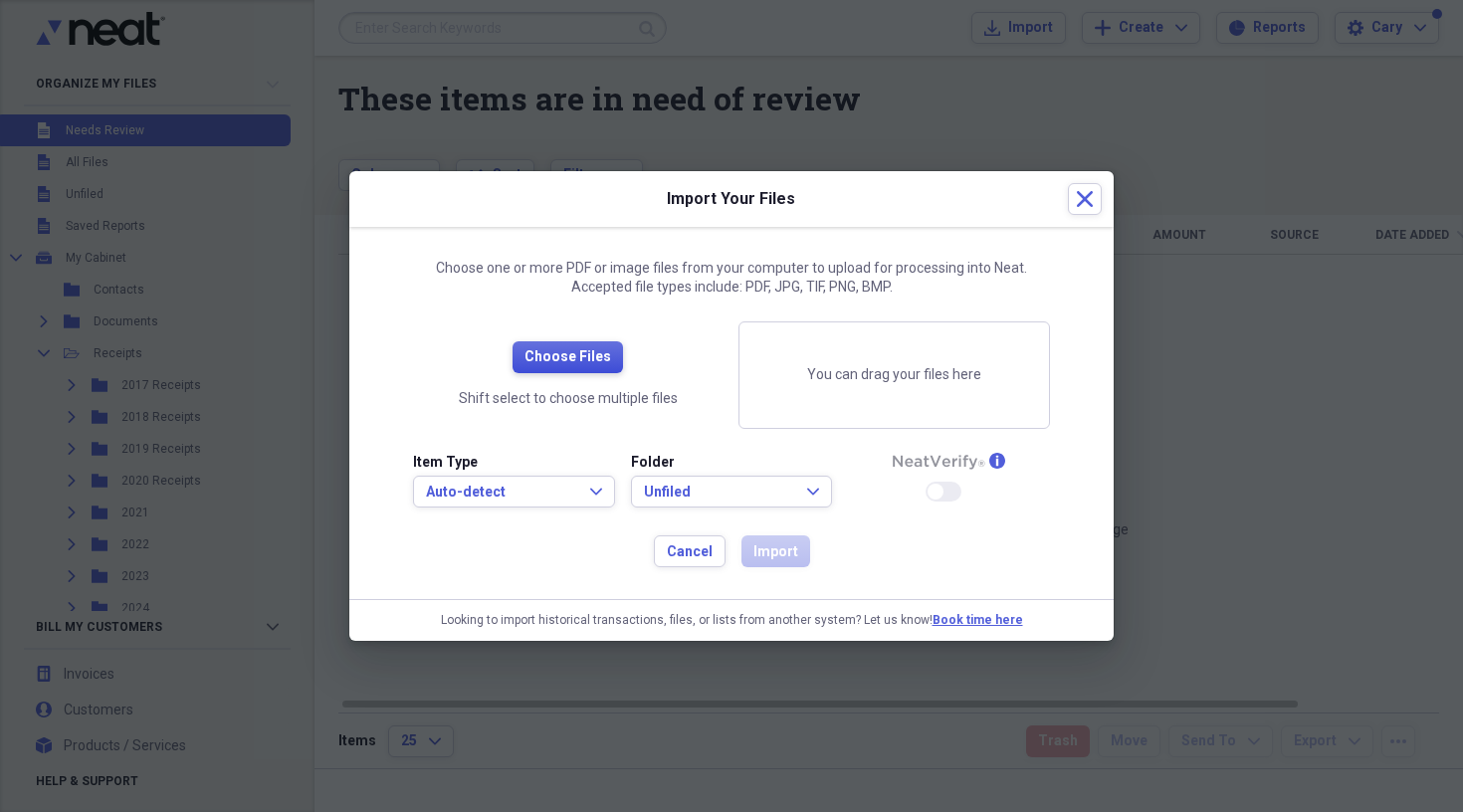 click on "Choose Files" at bounding box center (567, 357) 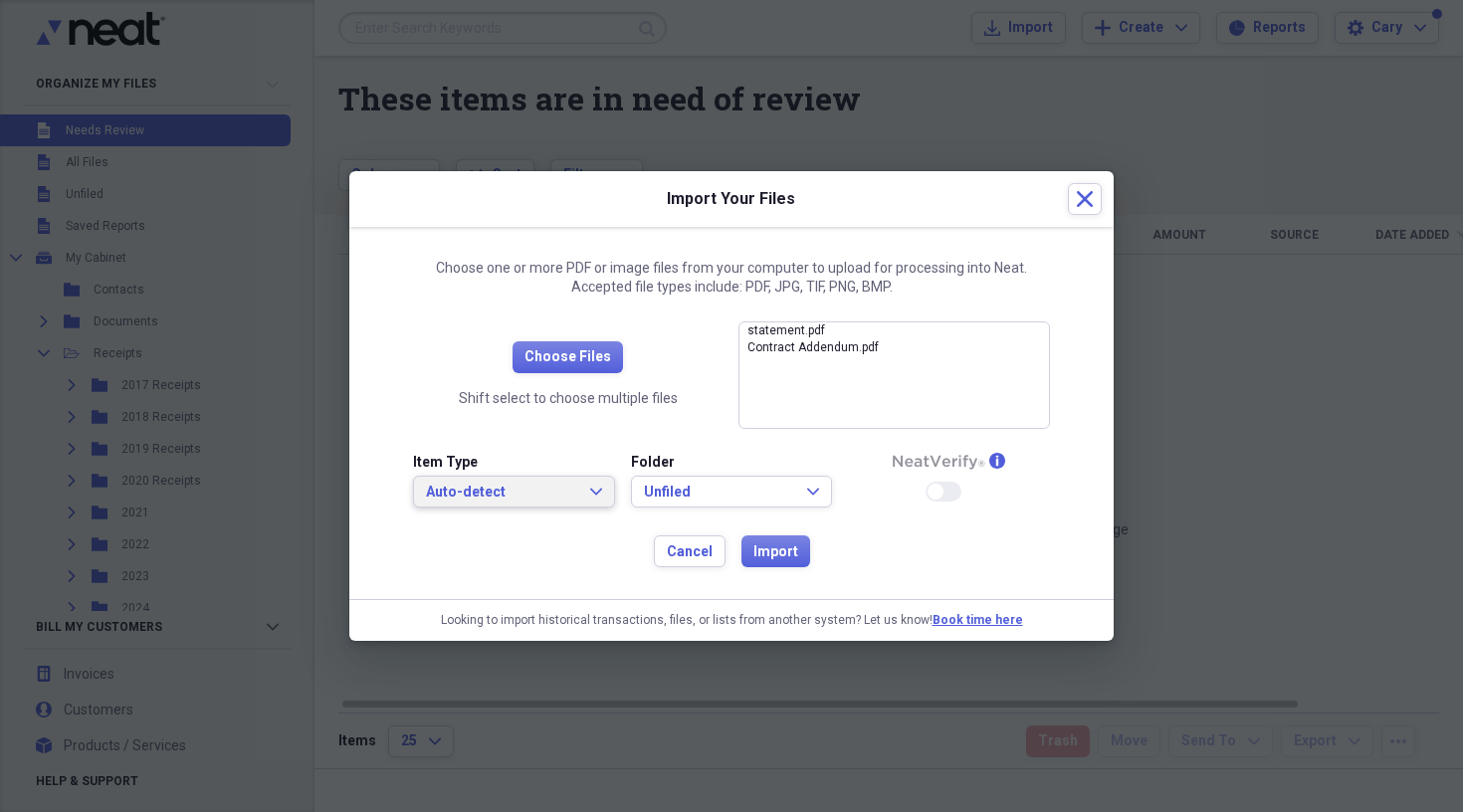 click on "Auto-detect" at bounding box center [502, 493] 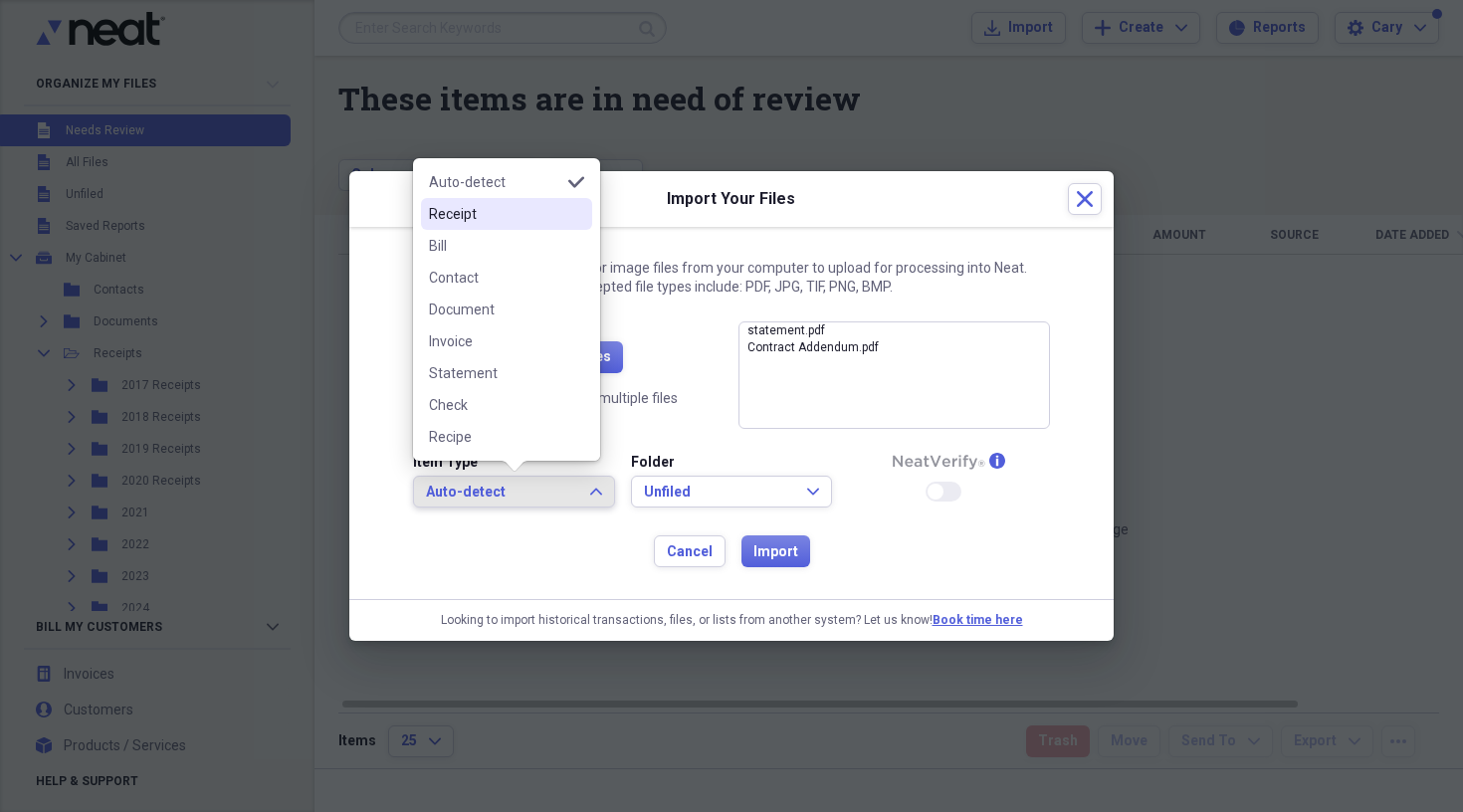 click on "Receipt" at bounding box center [495, 214] 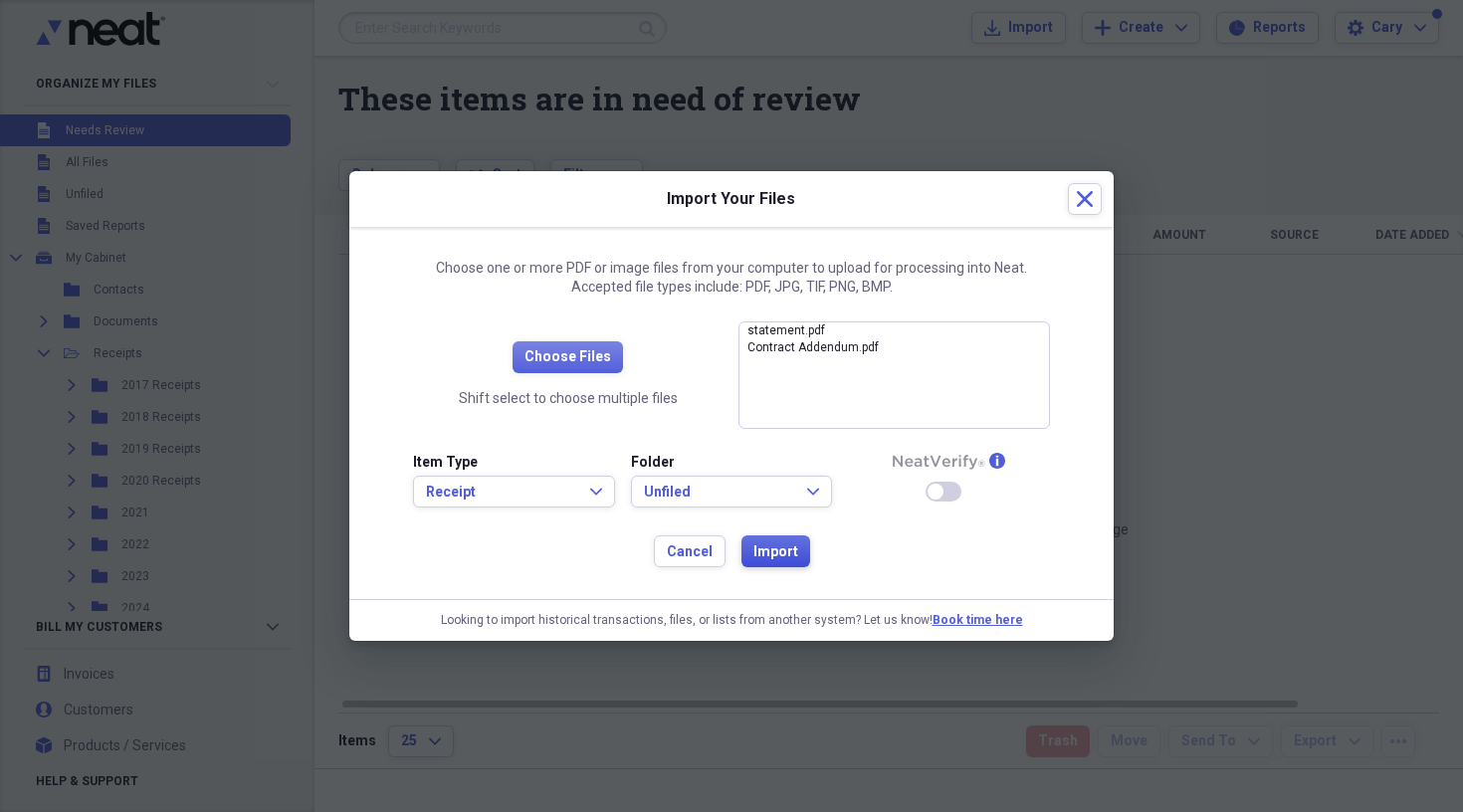 click on "Import" at bounding box center [775, 552] 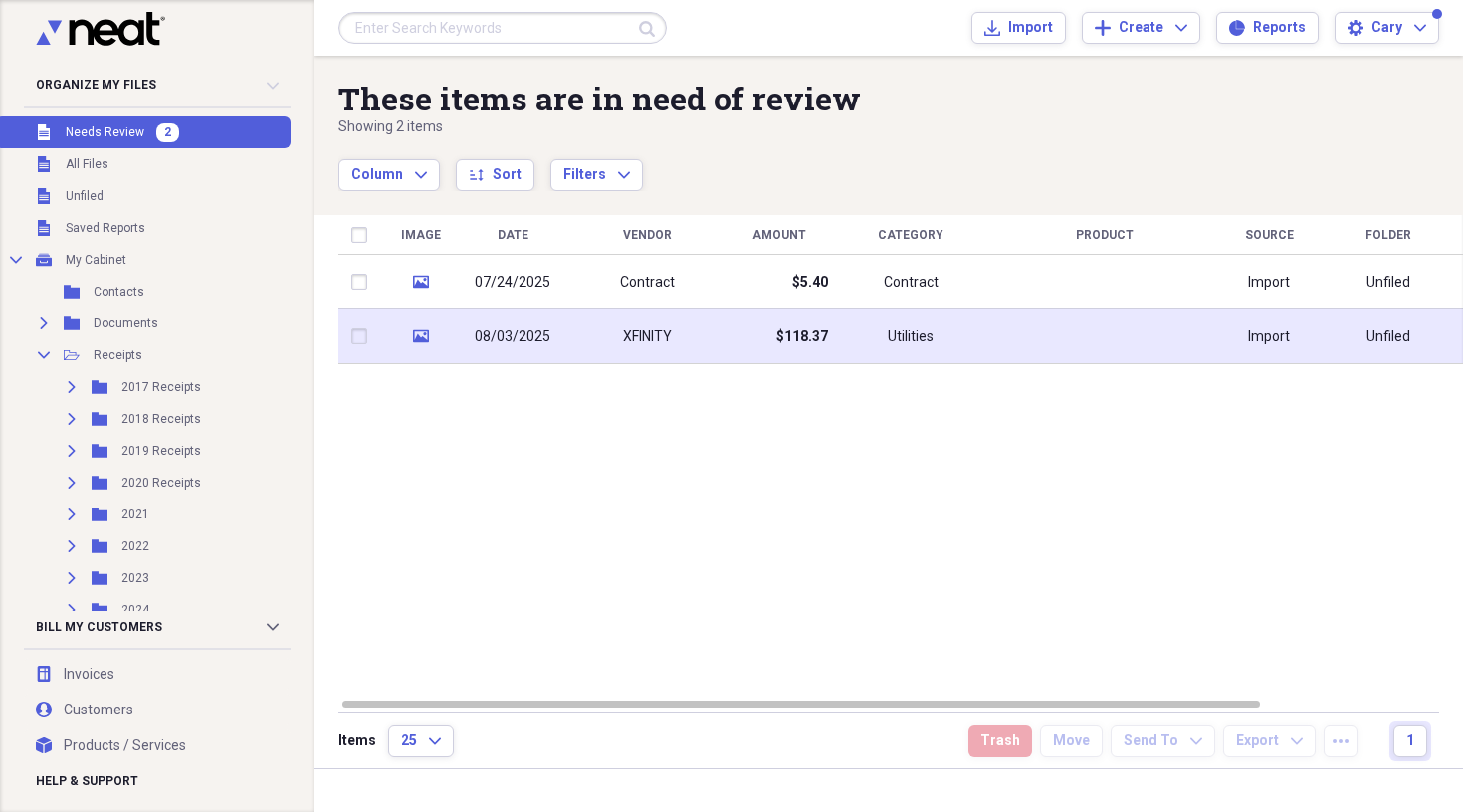 click on "XFINITY" at bounding box center [647, 337] 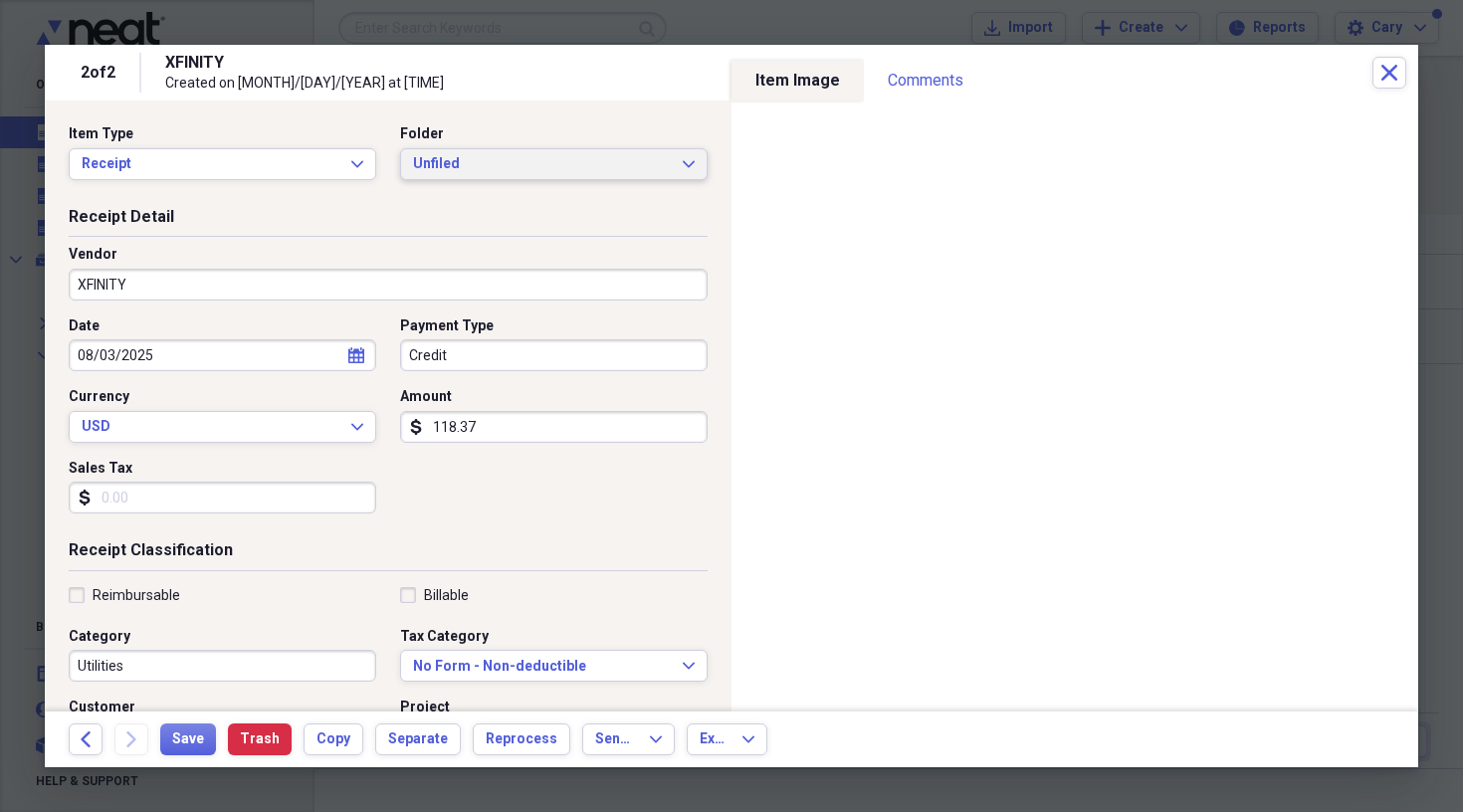 click on "Unfiled" at bounding box center (541, 164) 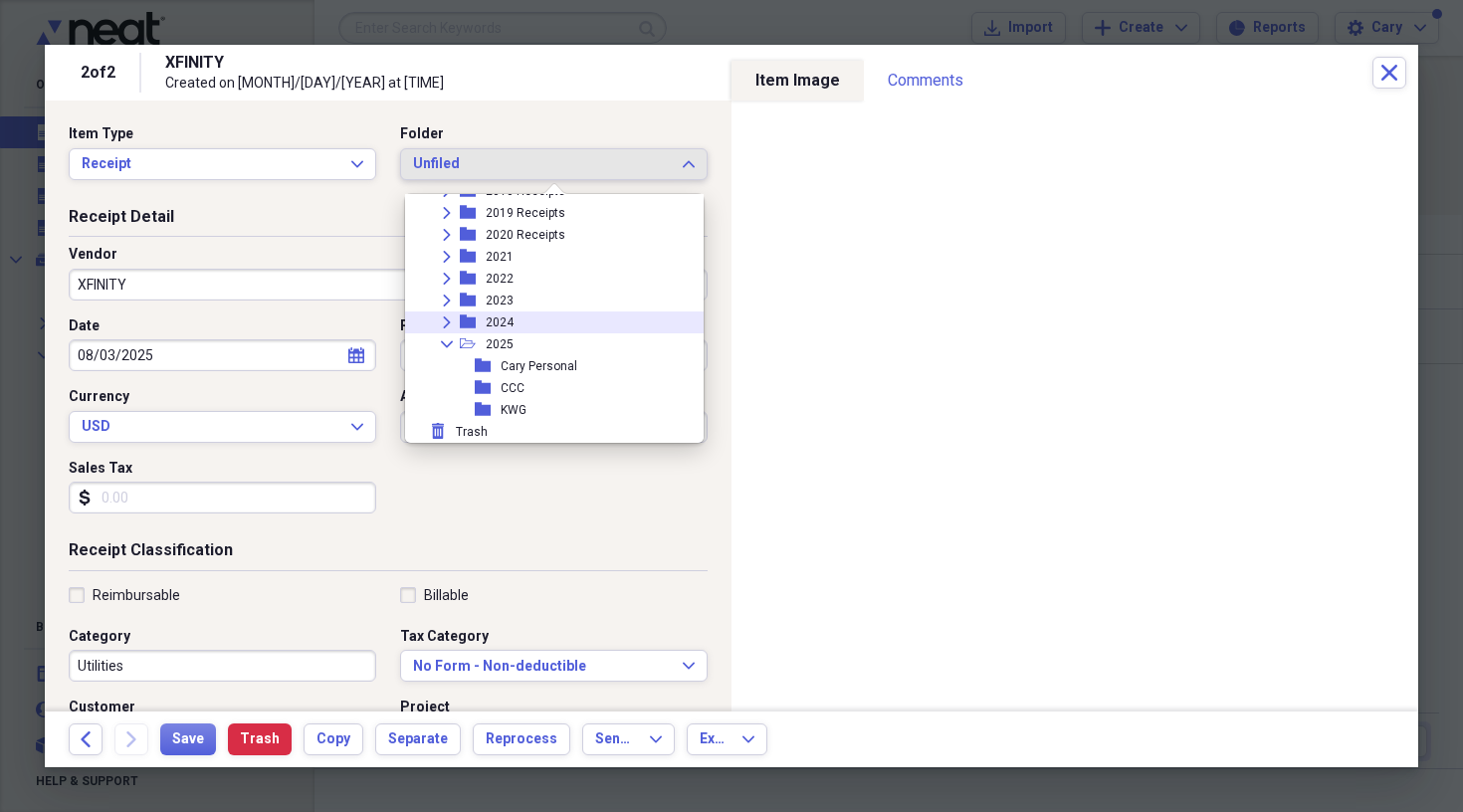 scroll, scrollTop: 160, scrollLeft: 0, axis: vertical 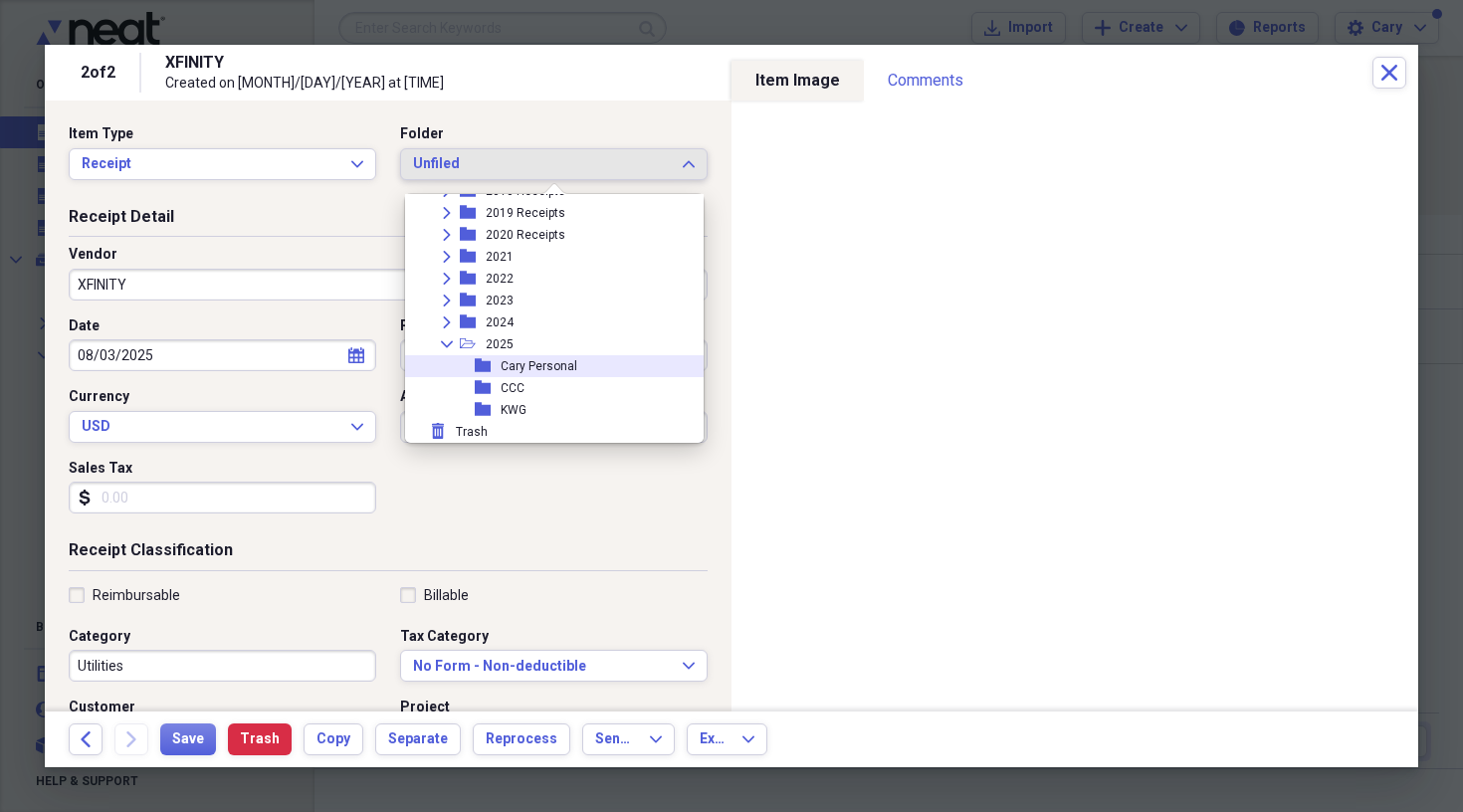 click on "Cary Personal" at bounding box center [538, 366] 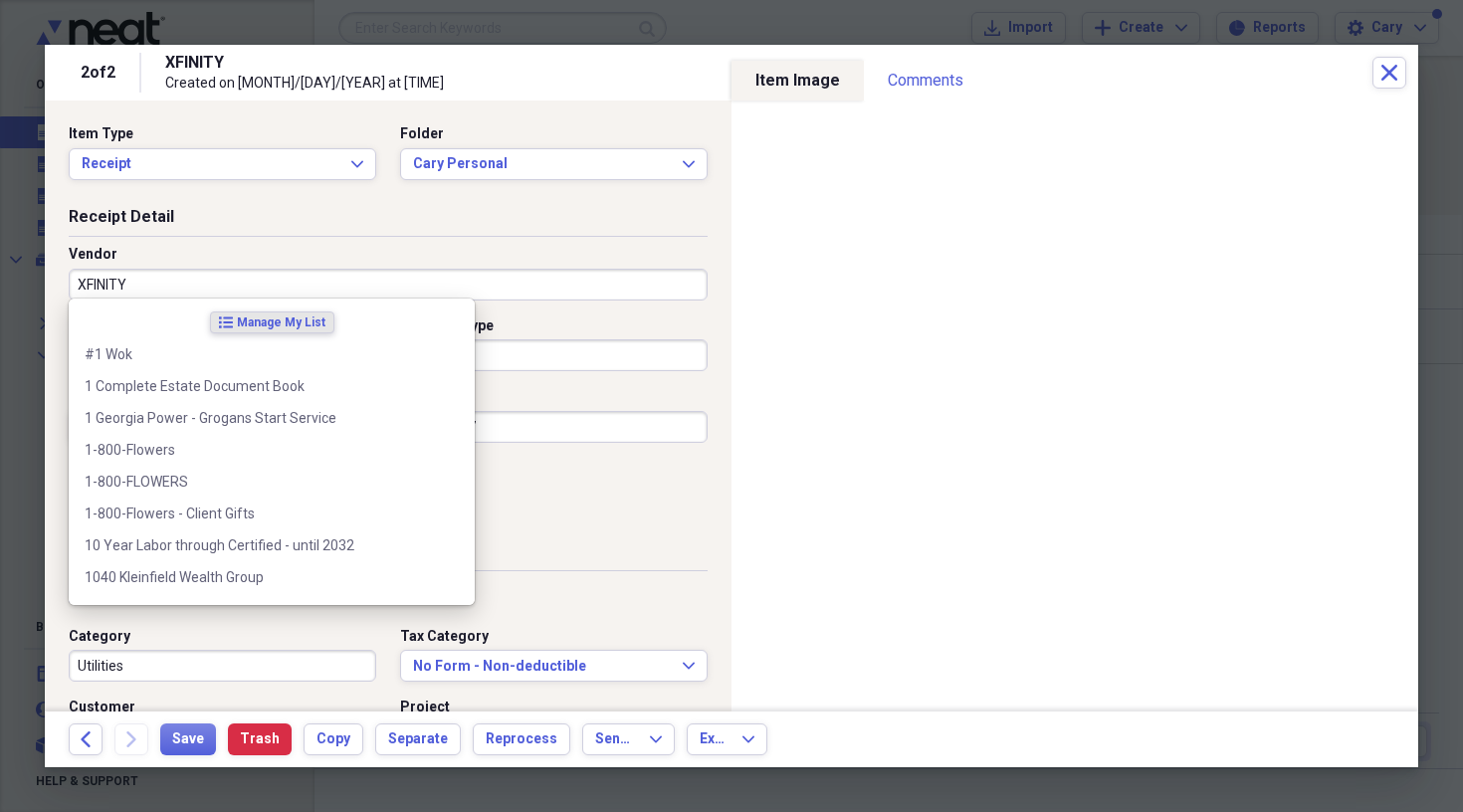 click on "XFINITY" at bounding box center [388, 285] 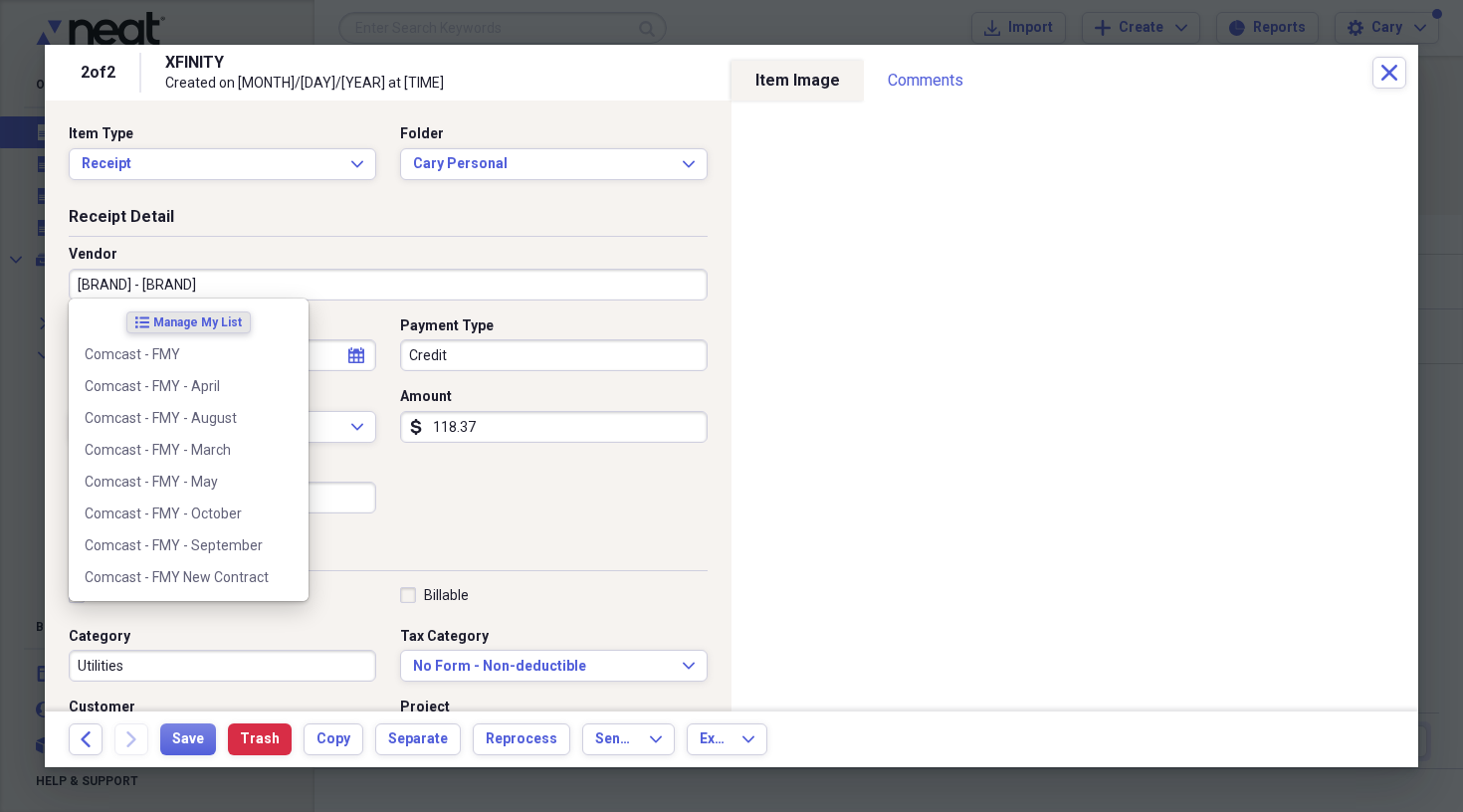 type on "Comcast - FMY" 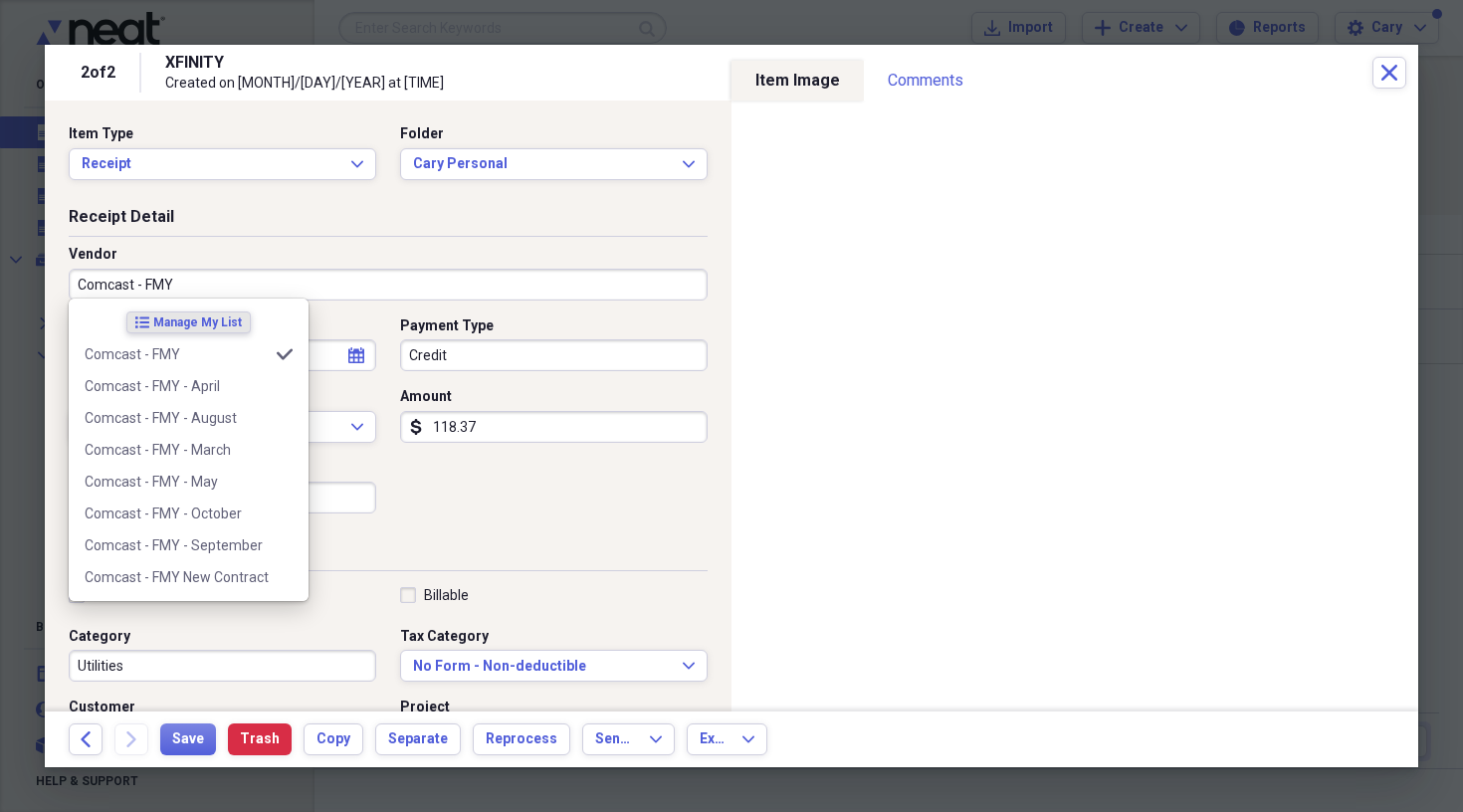 type on "Cable  TV / WiFi - Florida" 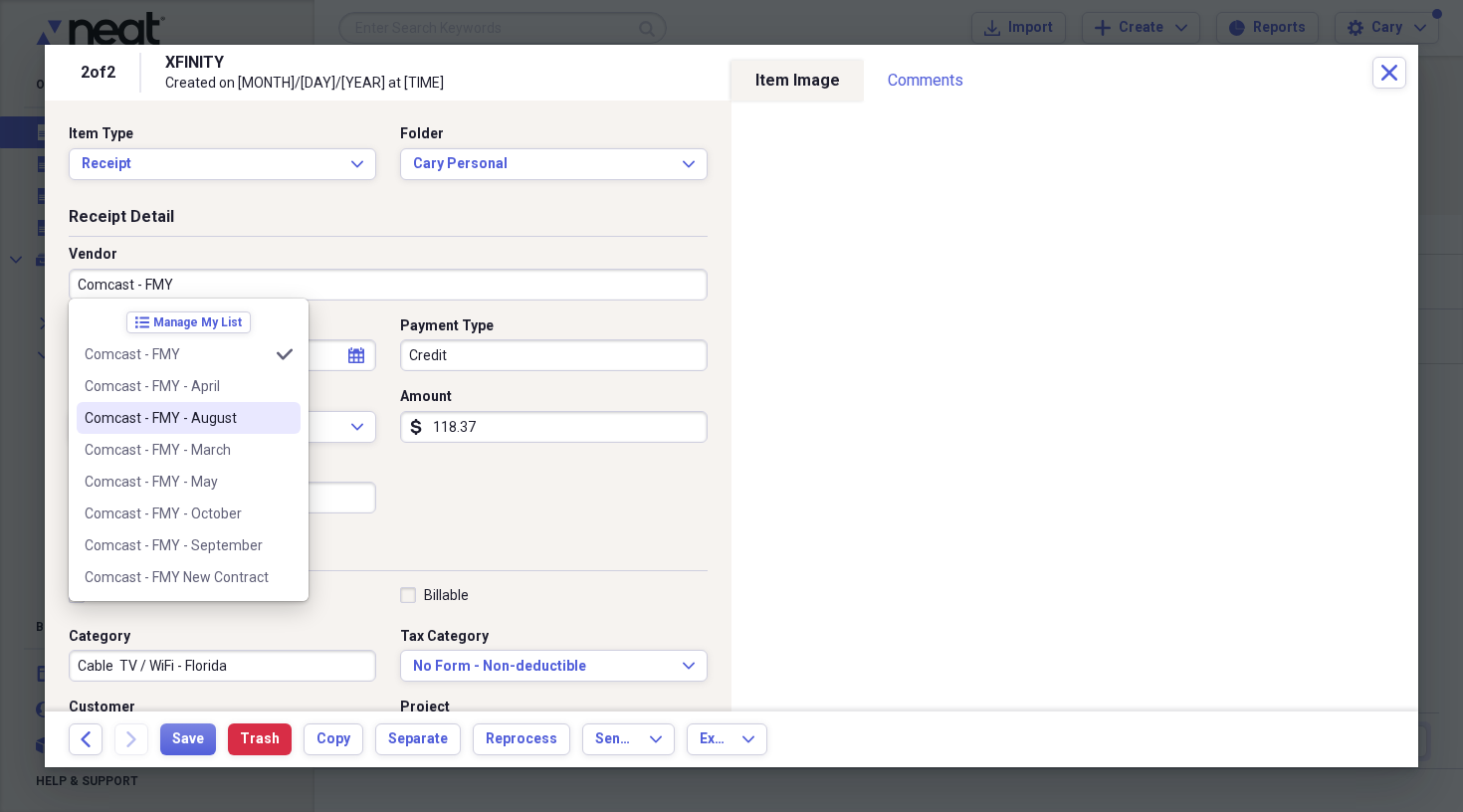 click on "Comcast - FMY - August" at bounding box center [176, 418] 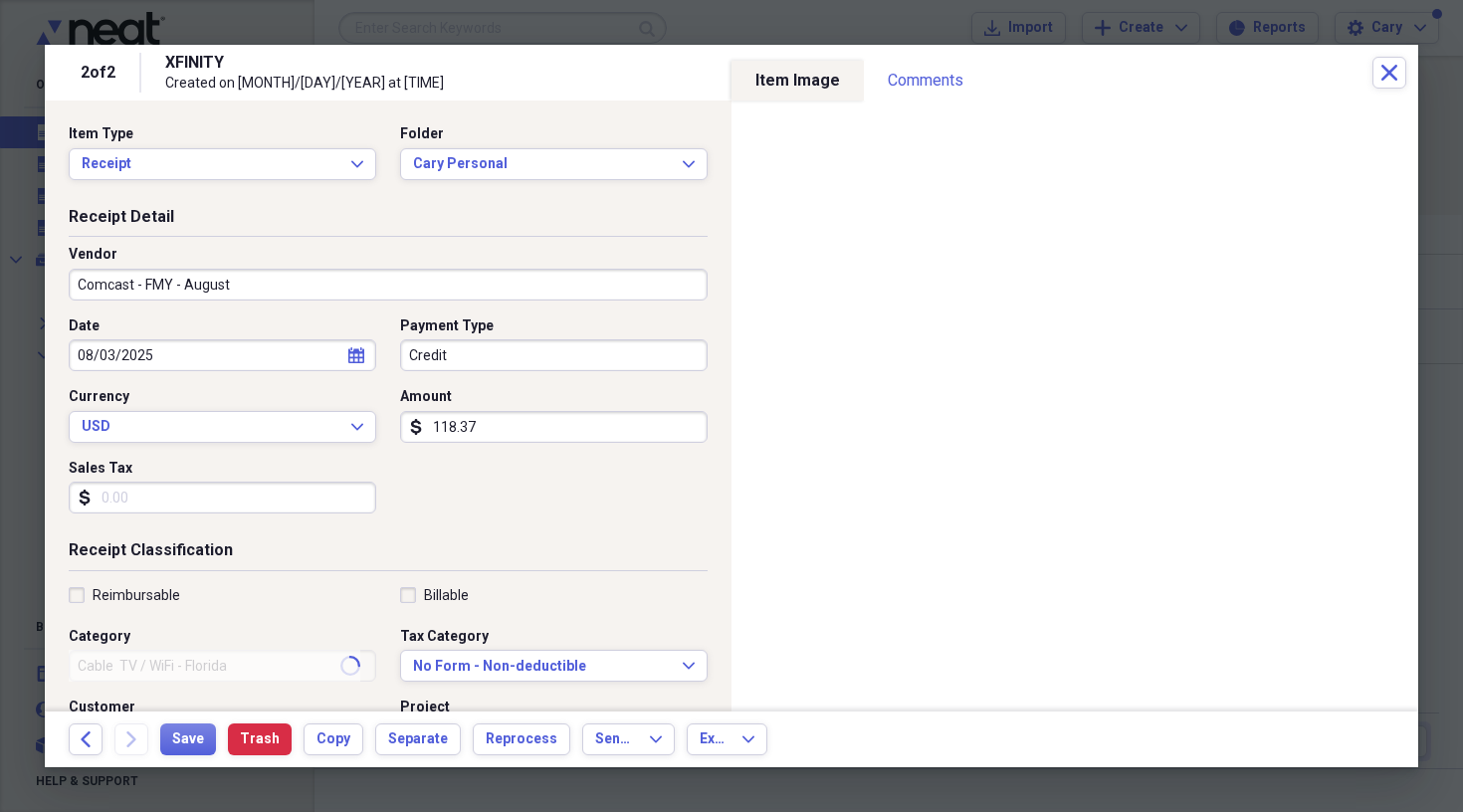 type on "[MONTH] - Comcast" 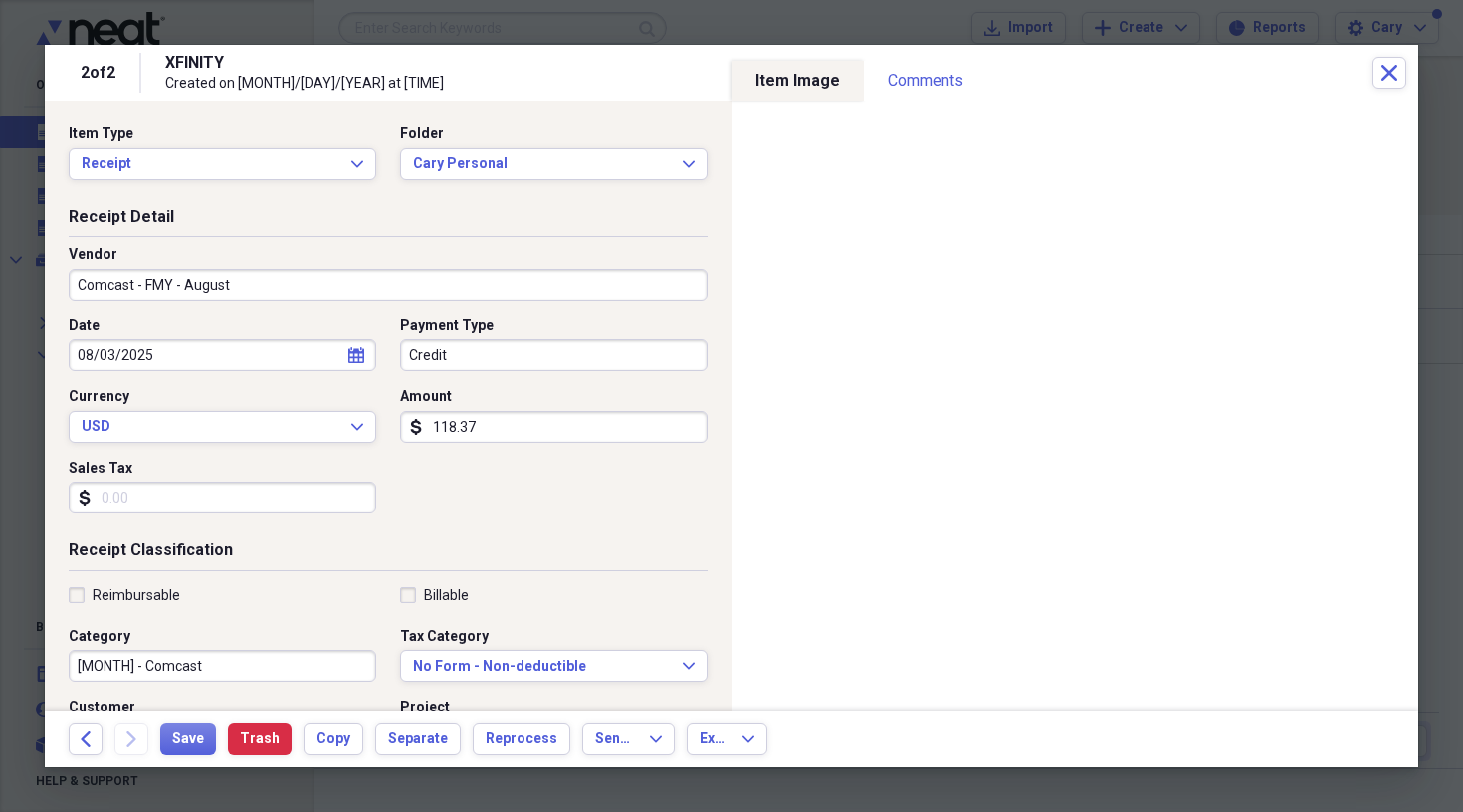 click 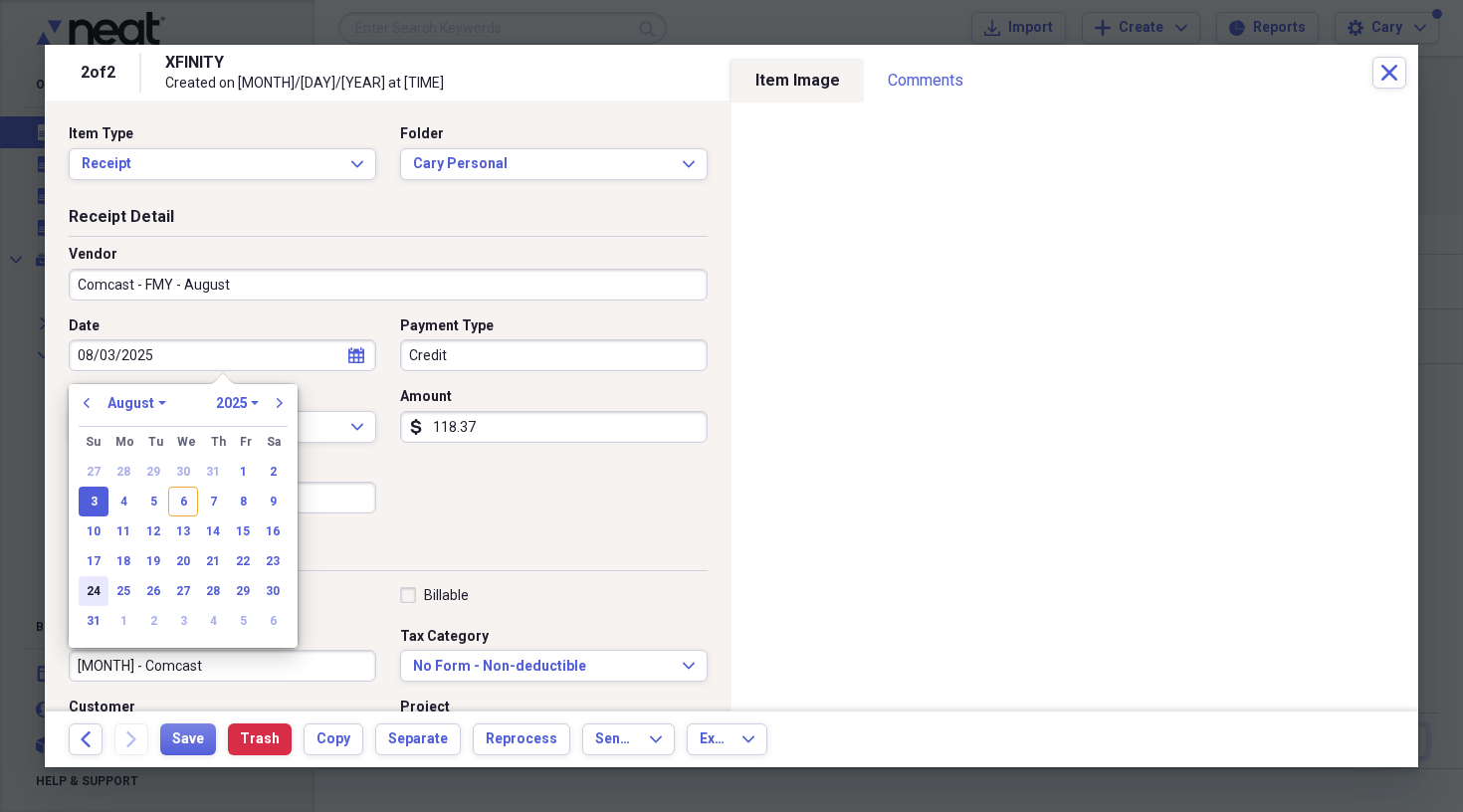 click on "24" at bounding box center (94, 591) 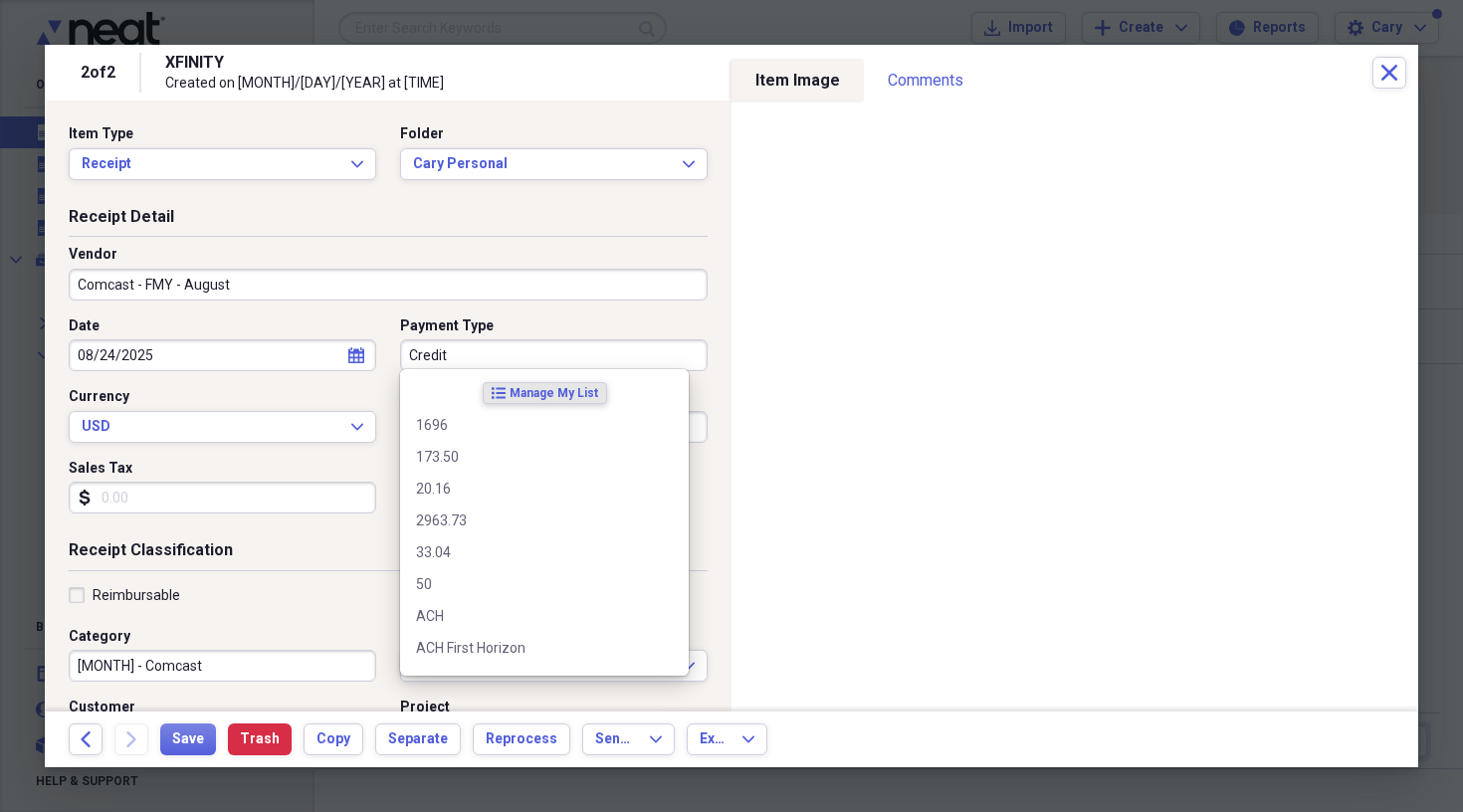 click on "Credit" at bounding box center (553, 355) 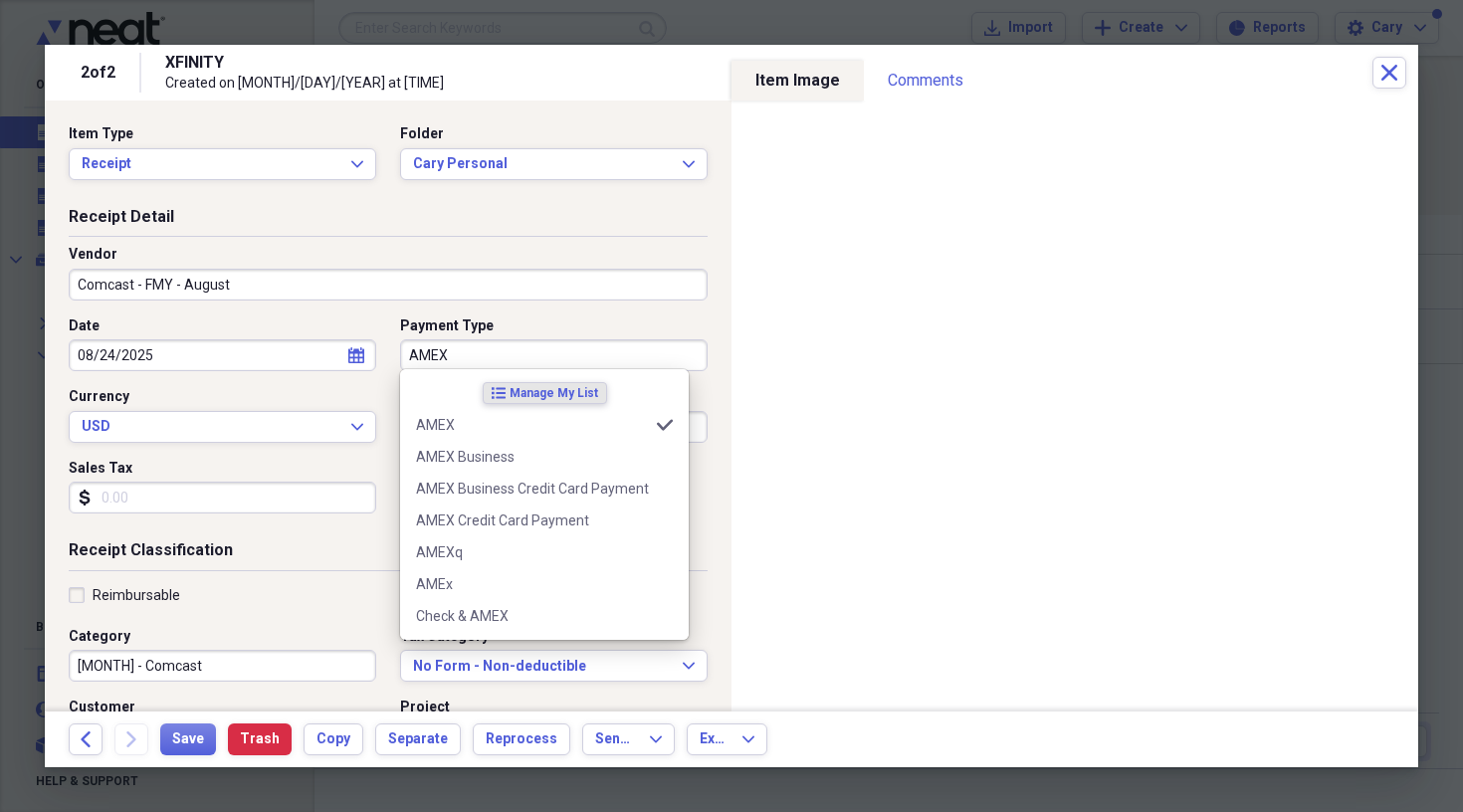 type on "AMEX" 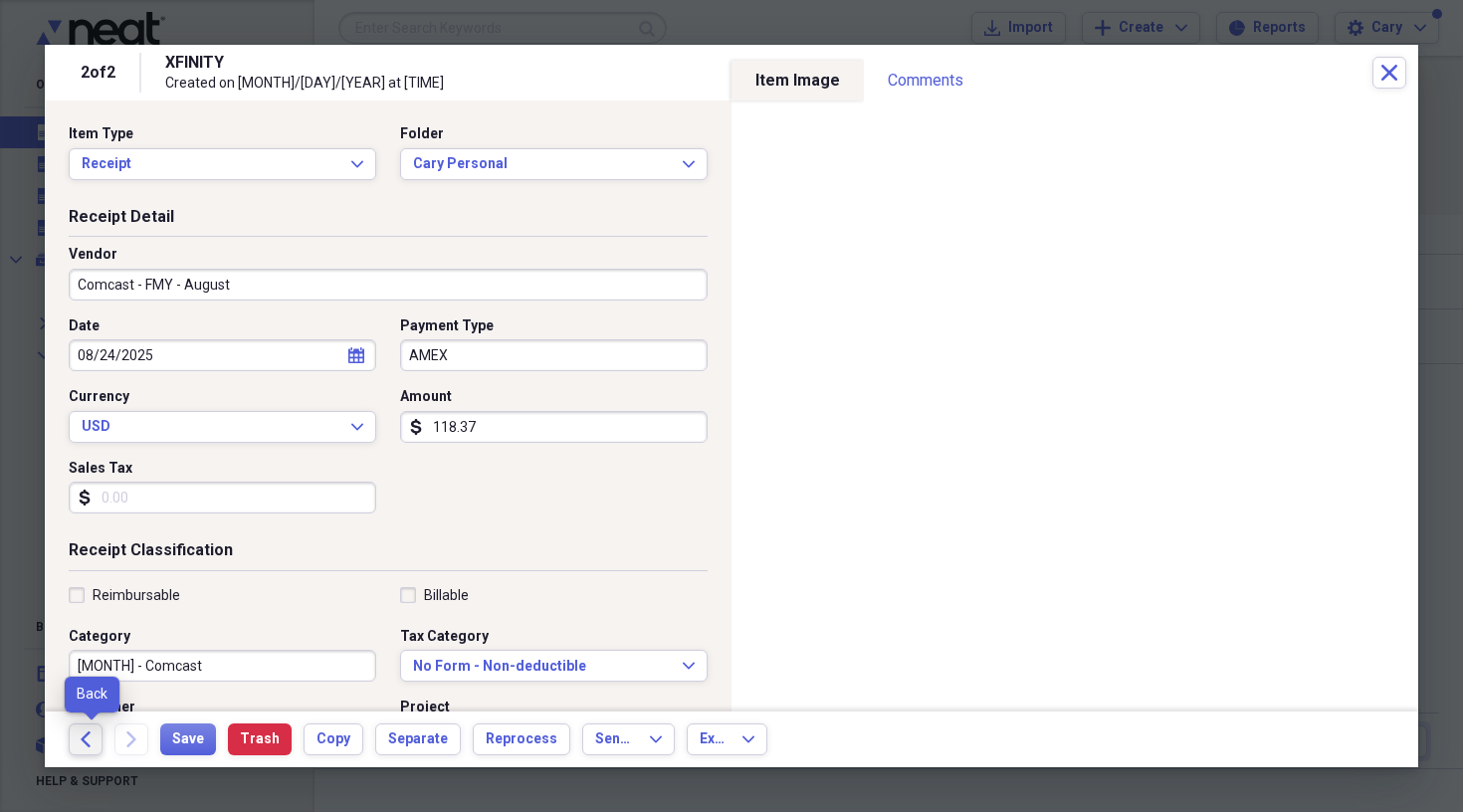 click on "Back" 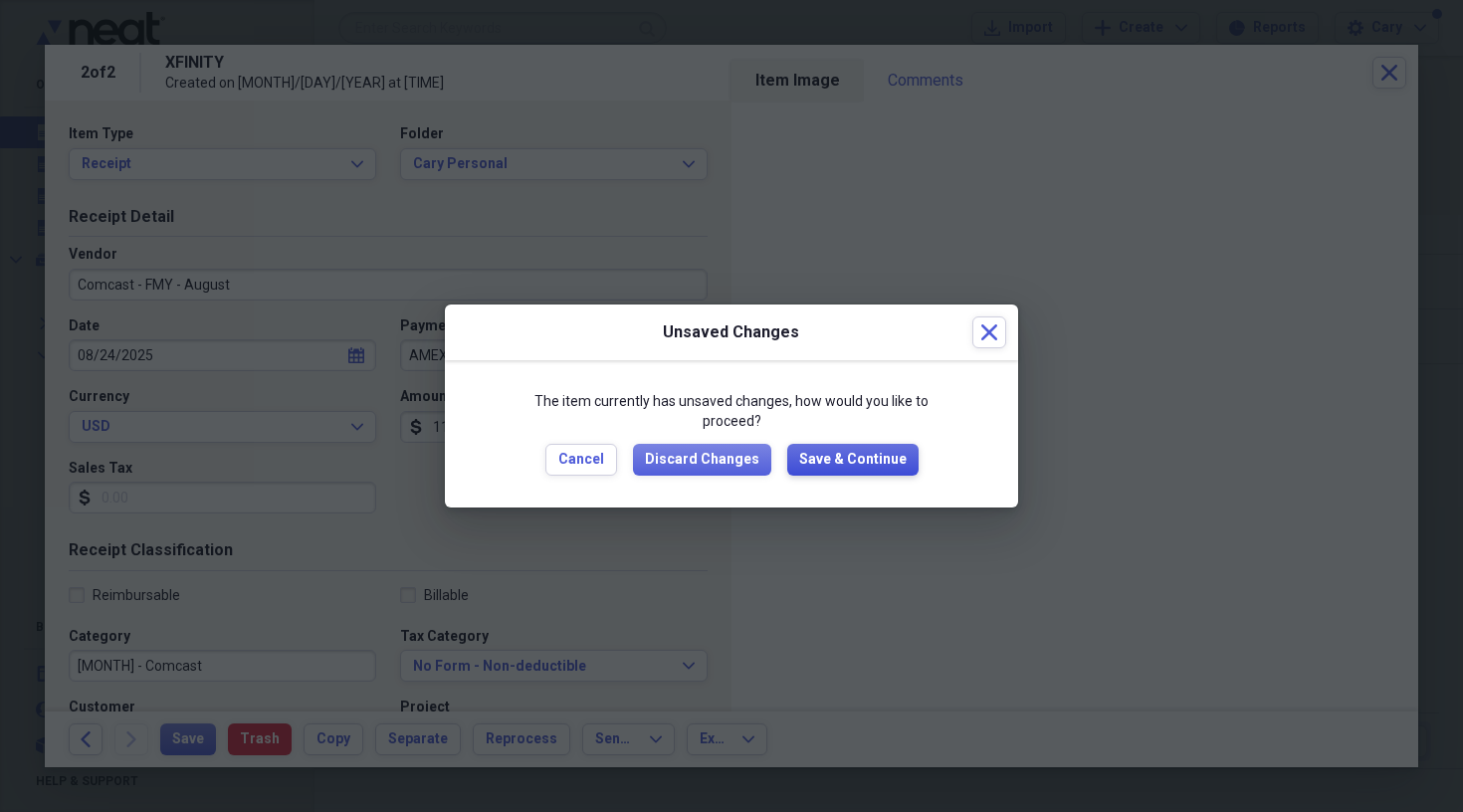 click on "Save & Continue" at bounding box center [853, 460] 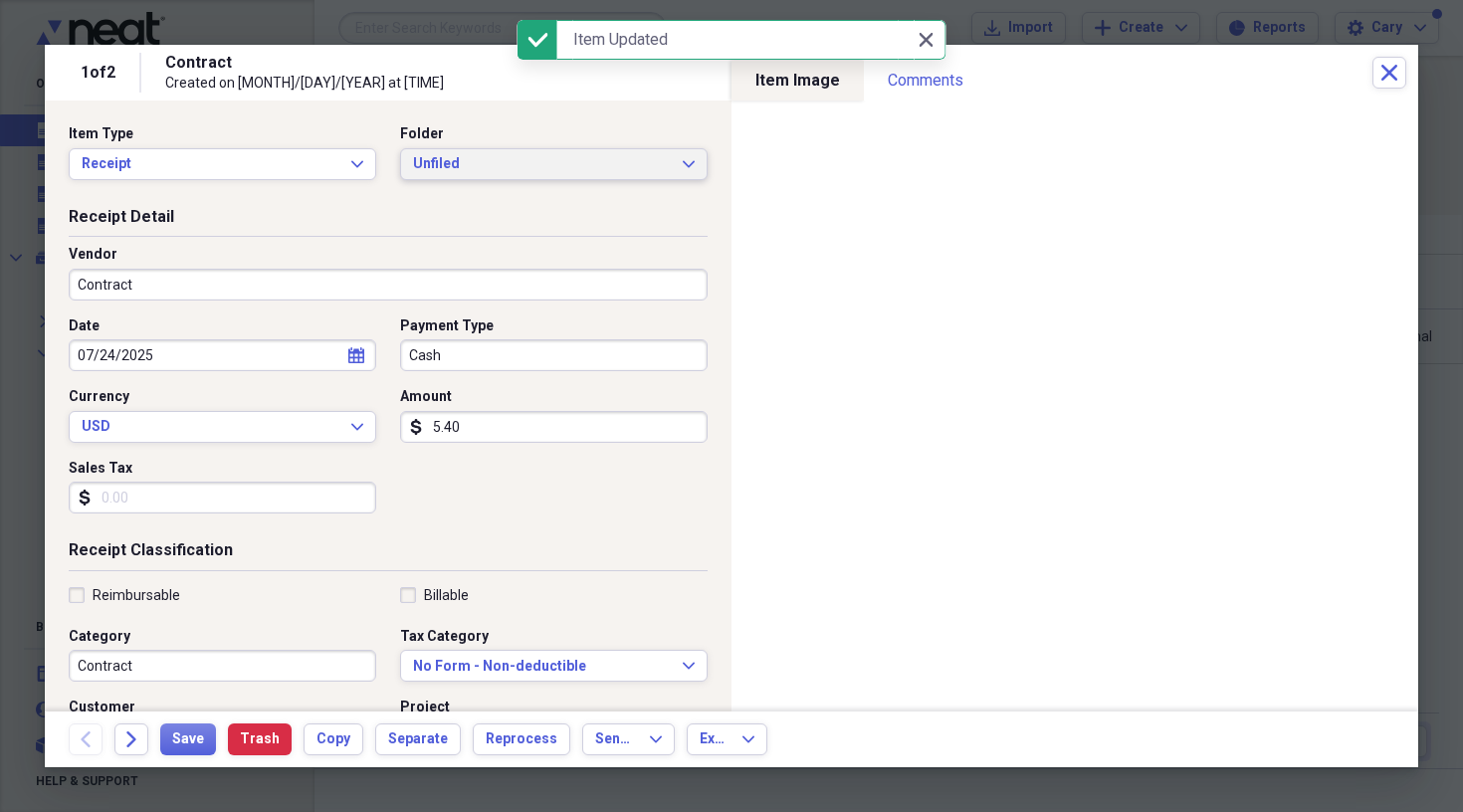 click on "Unfiled" at bounding box center [541, 164] 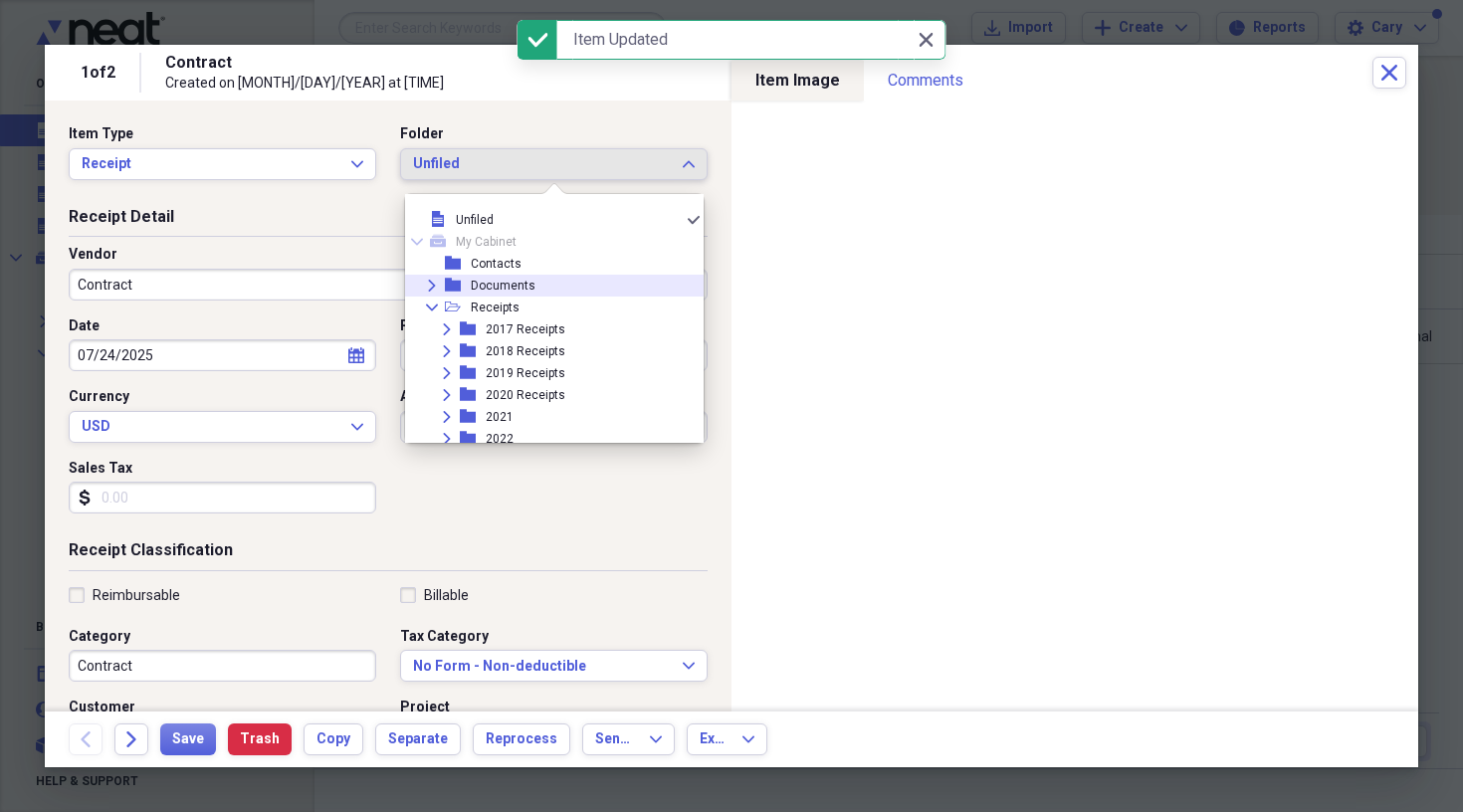 click on "Expand" 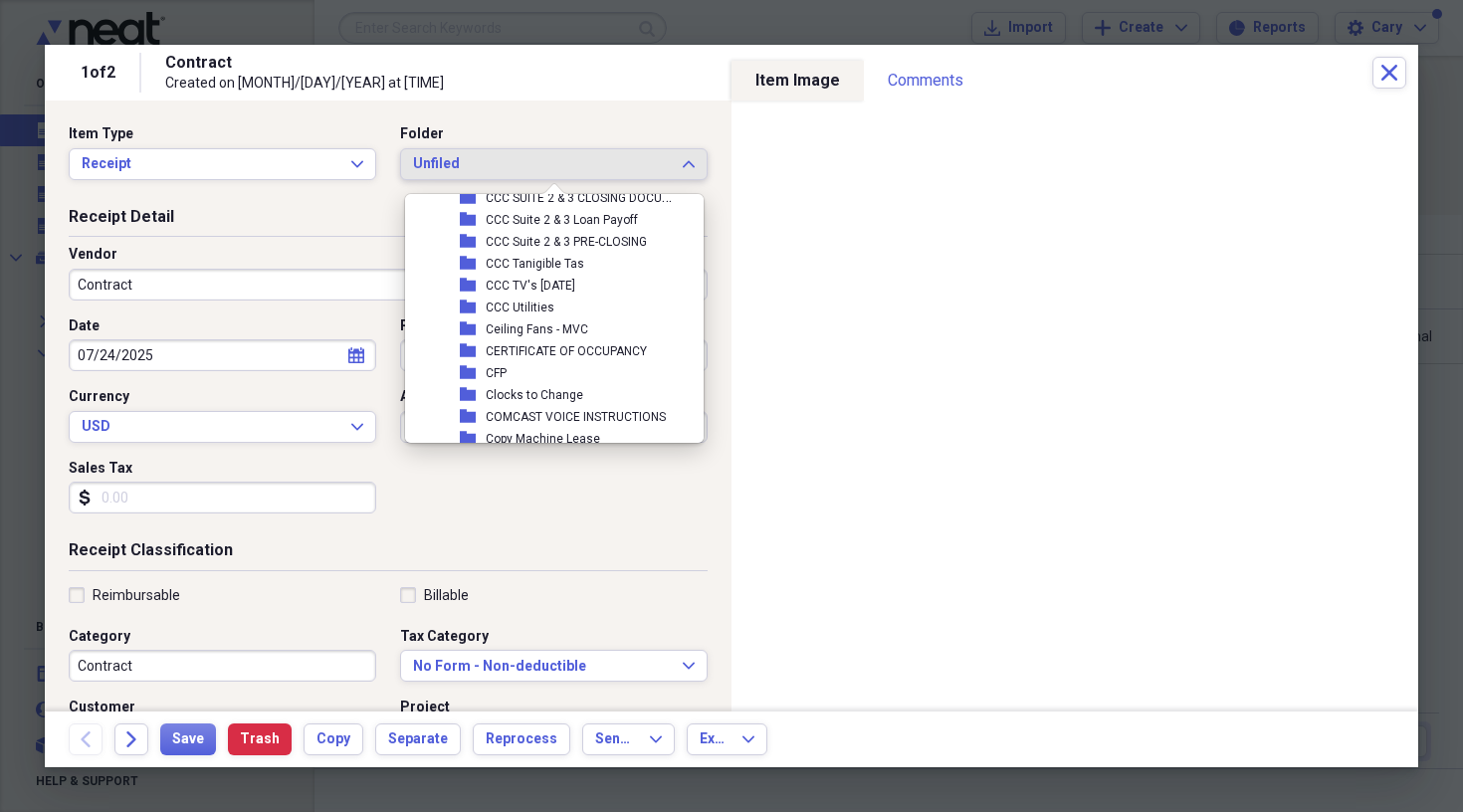 scroll, scrollTop: 2126, scrollLeft: 0, axis: vertical 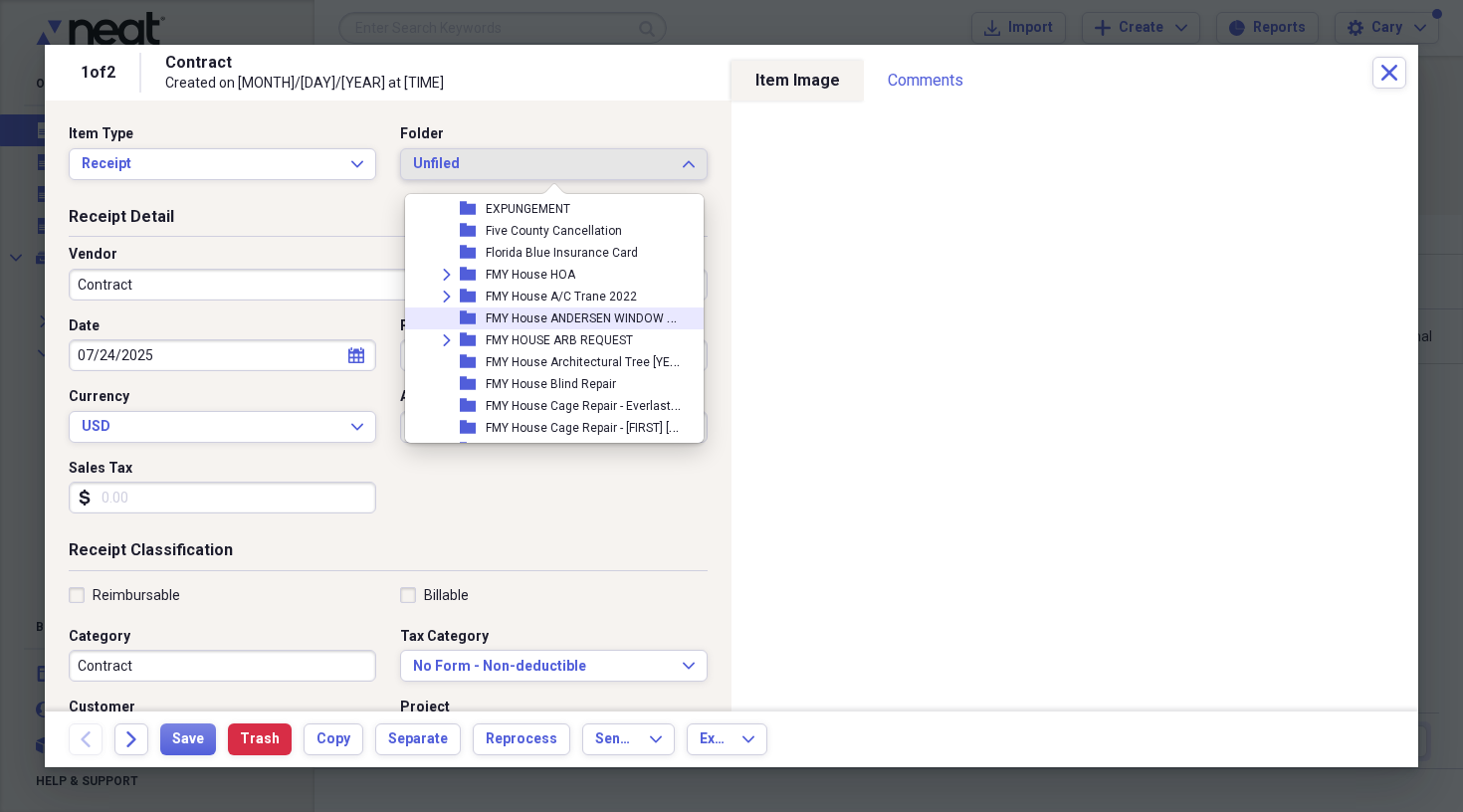 click on "FMY House ANDERSEN WINDOW 2025" at bounding box center (590, 316) 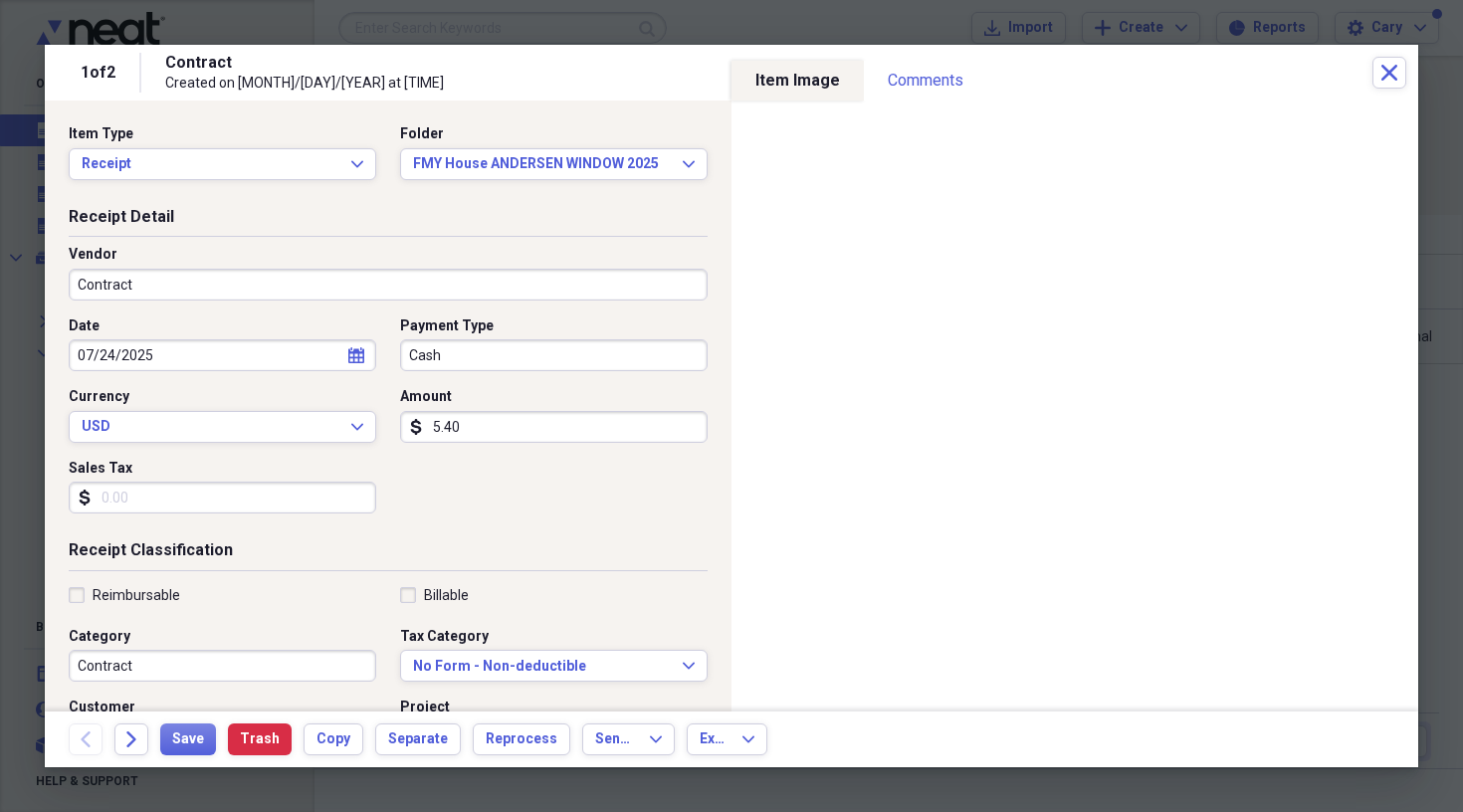 click on "Cash" at bounding box center [553, 355] 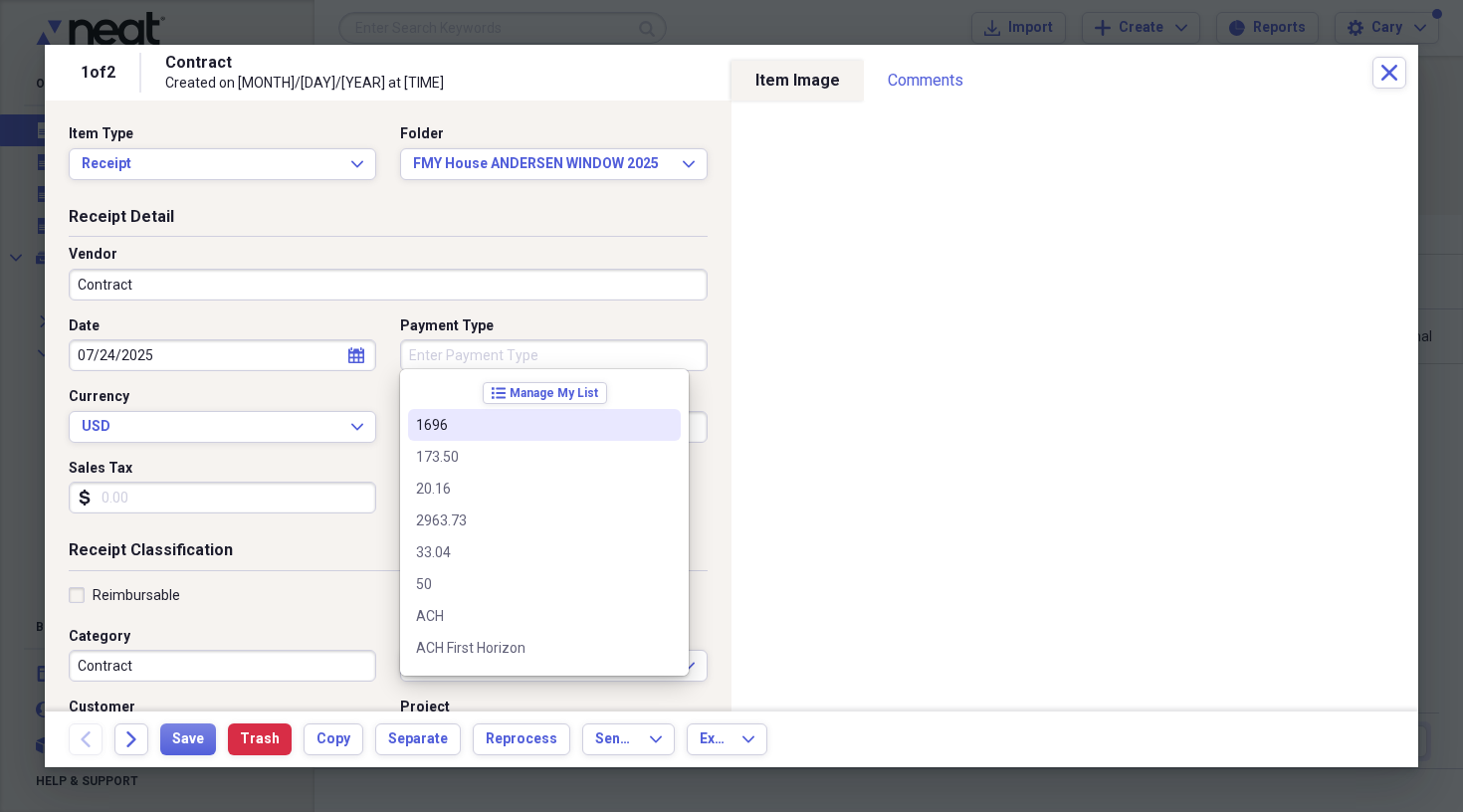 type 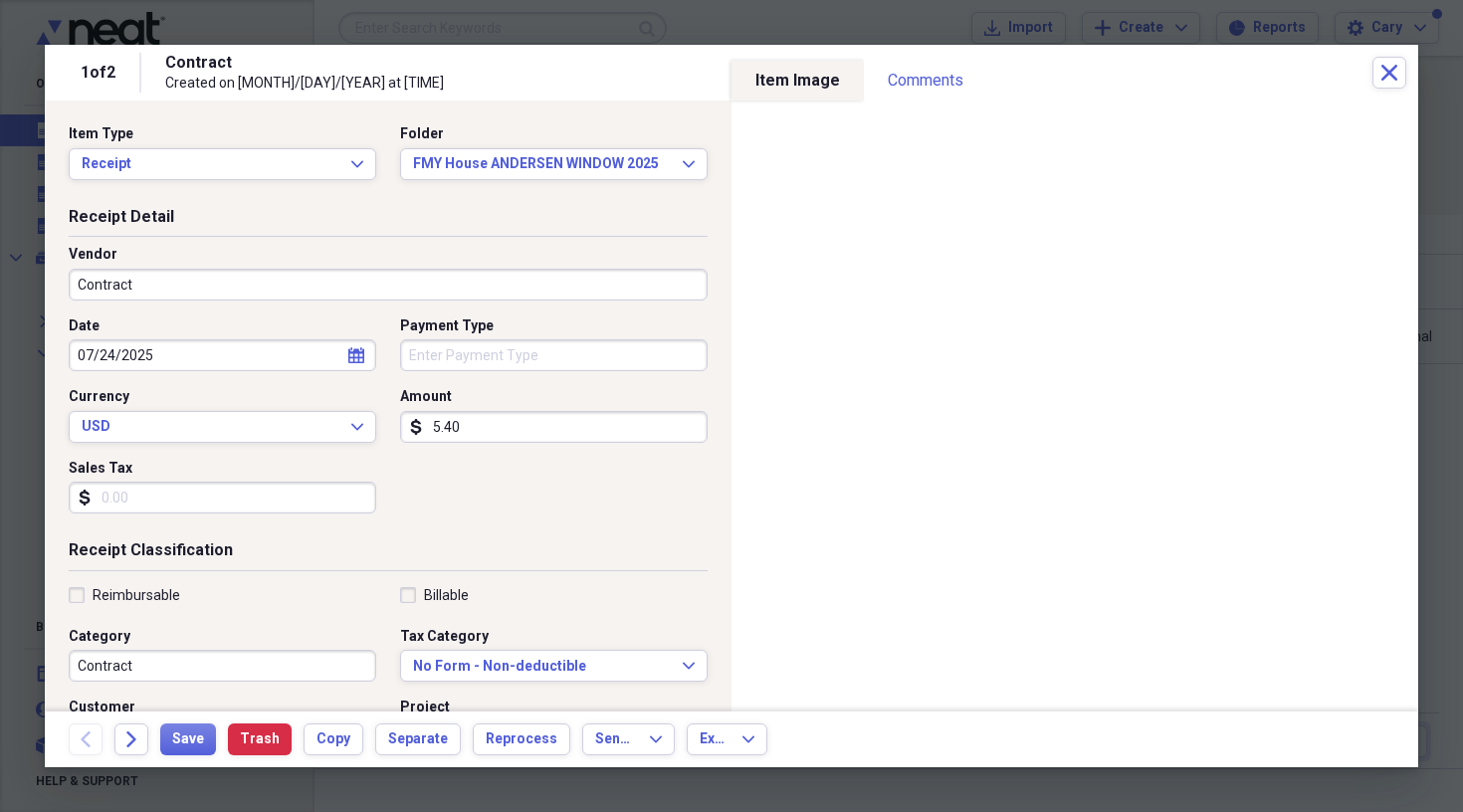 click on "Date 07/24/2025 calendar Calendar Payment Type Currency USD Expand Amount dollar-sign 5.40 Sales Tax dollar-sign" at bounding box center (388, 423) 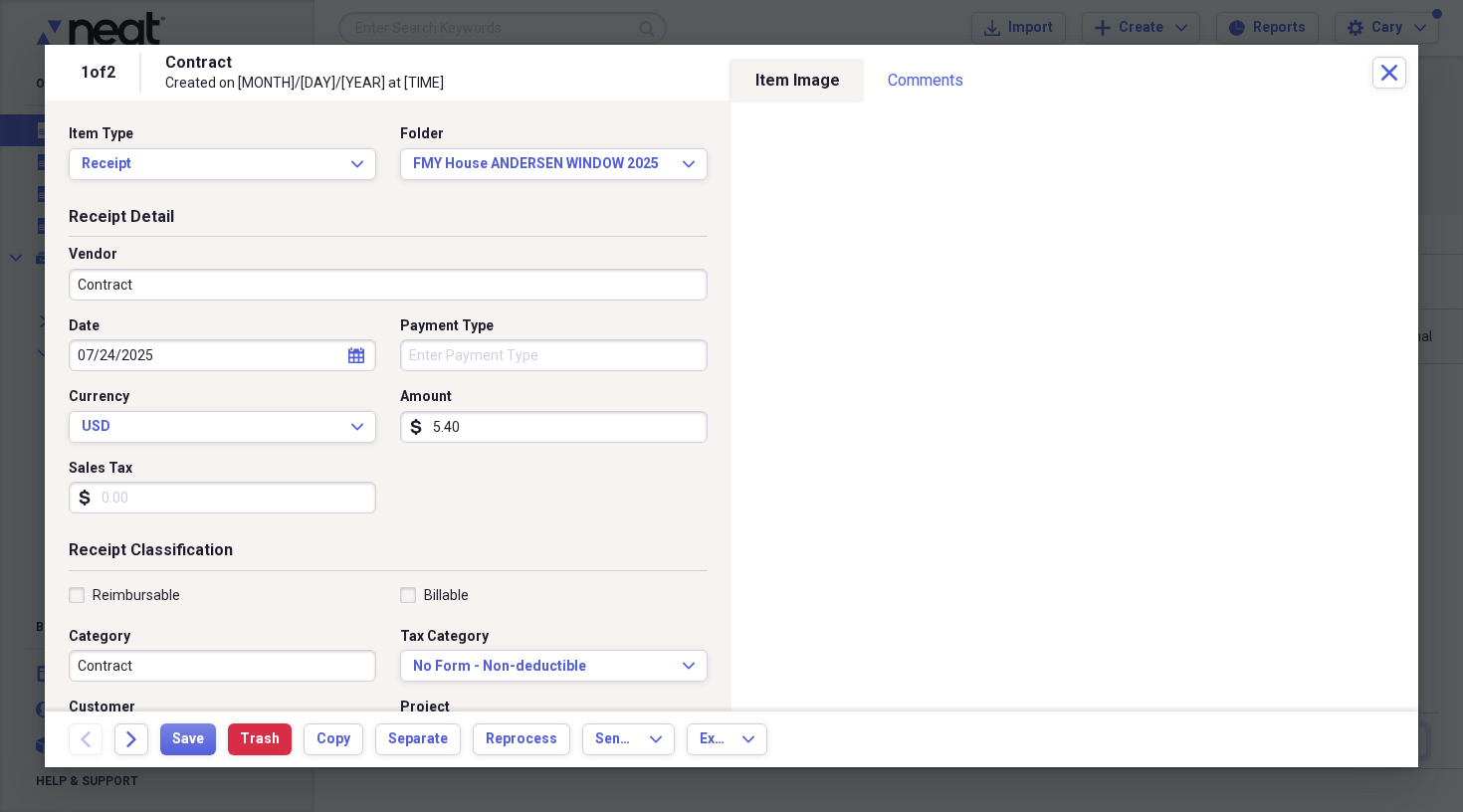 click 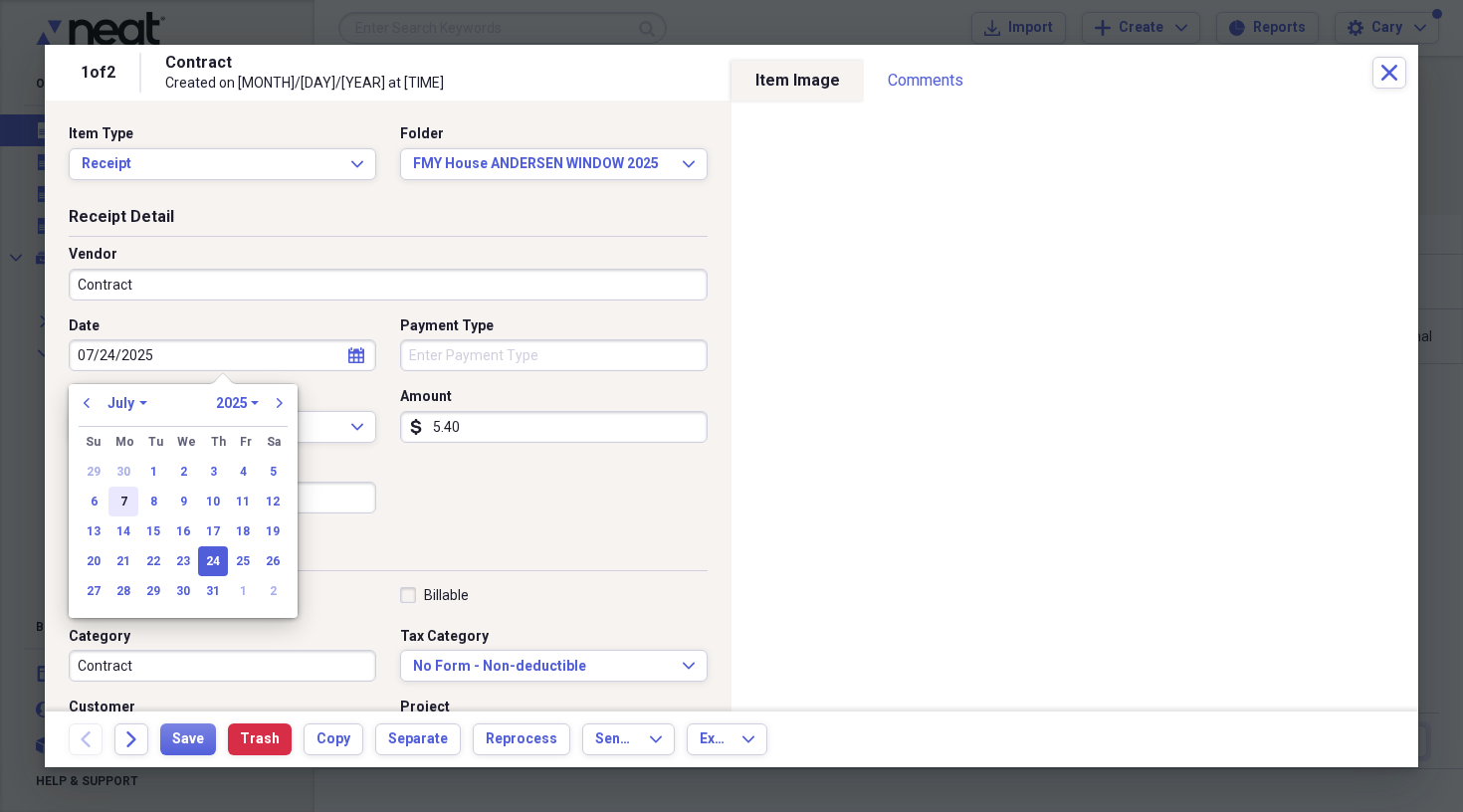 click on "7" at bounding box center [123, 502] 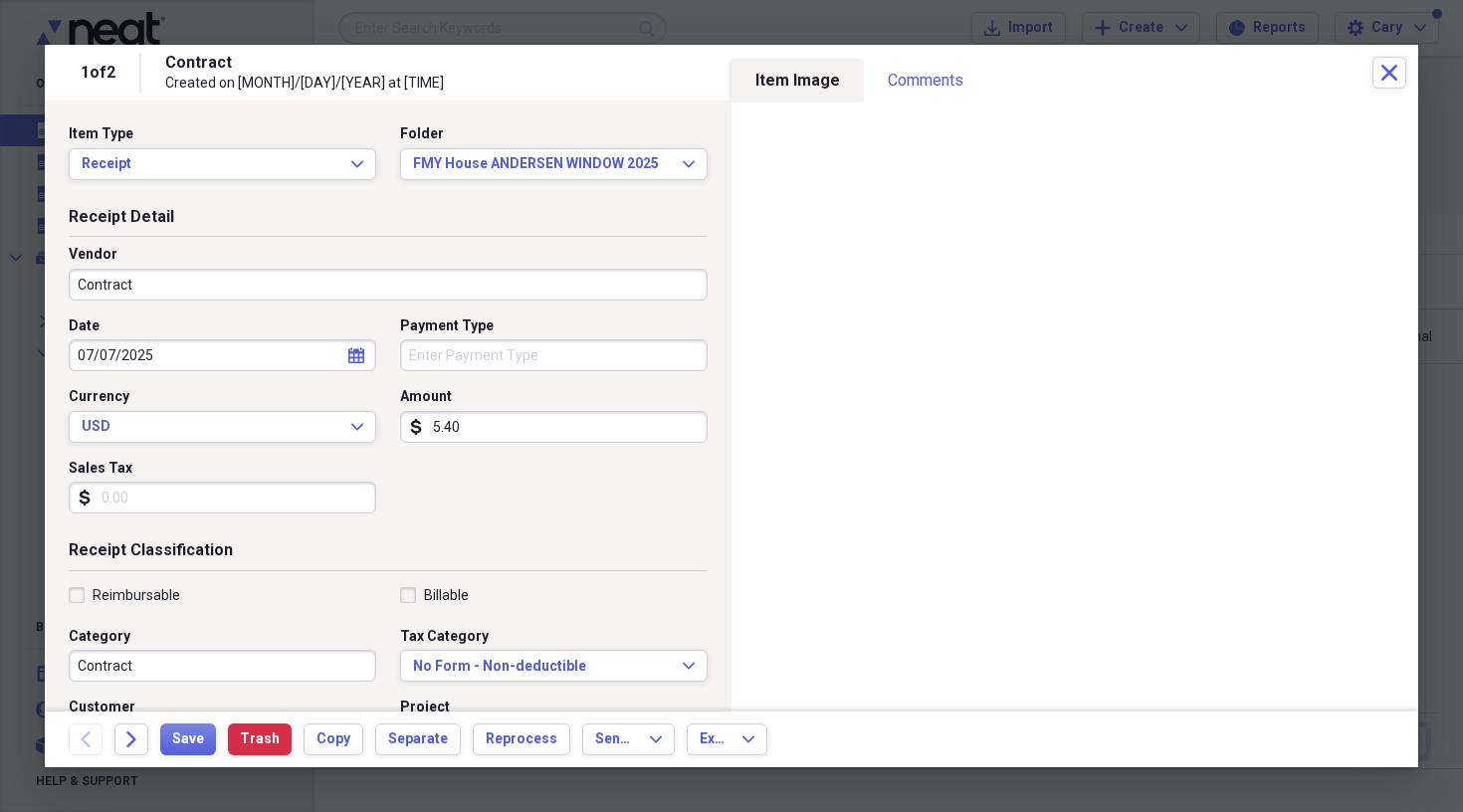 click 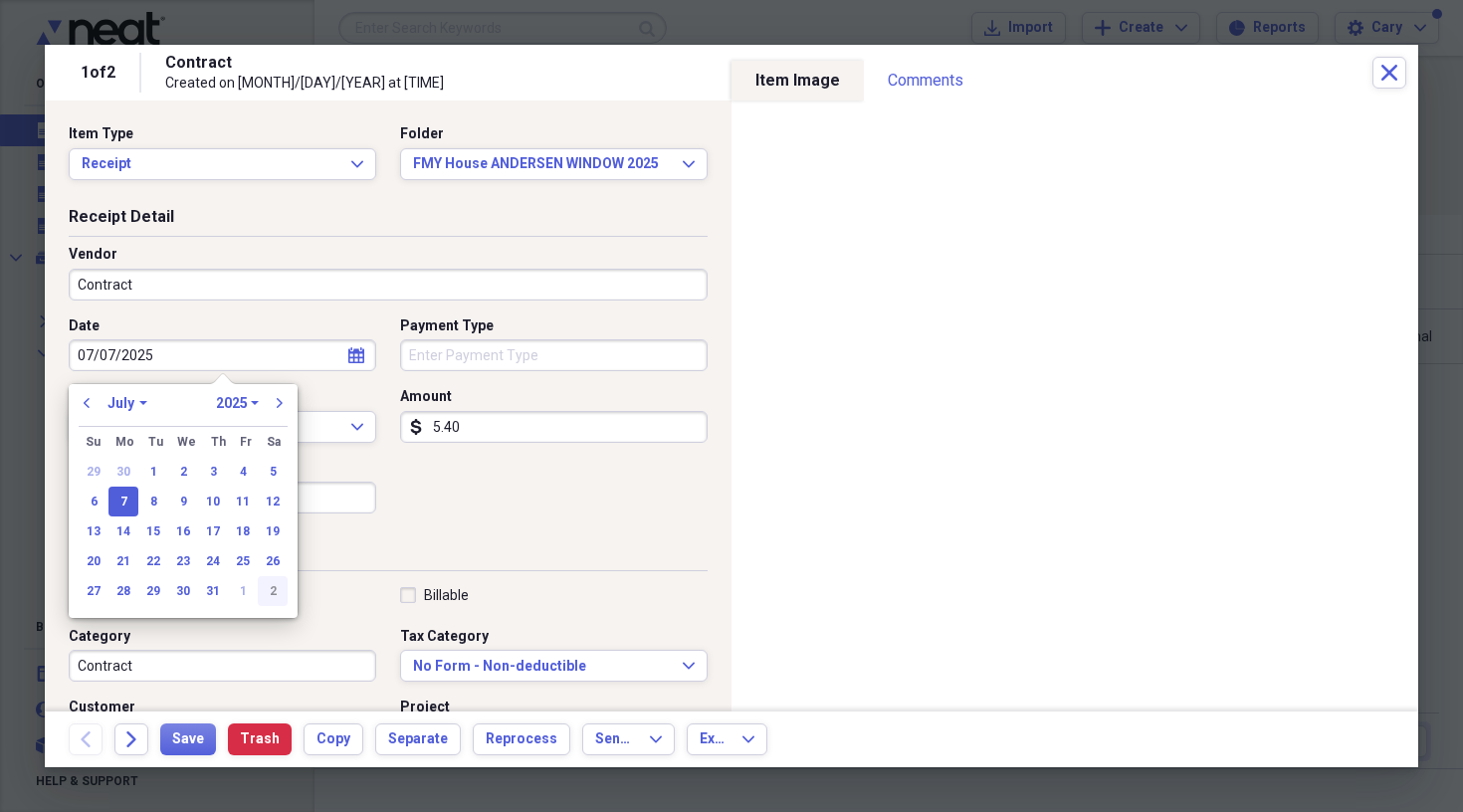 click on "2" at bounding box center (273, 591) 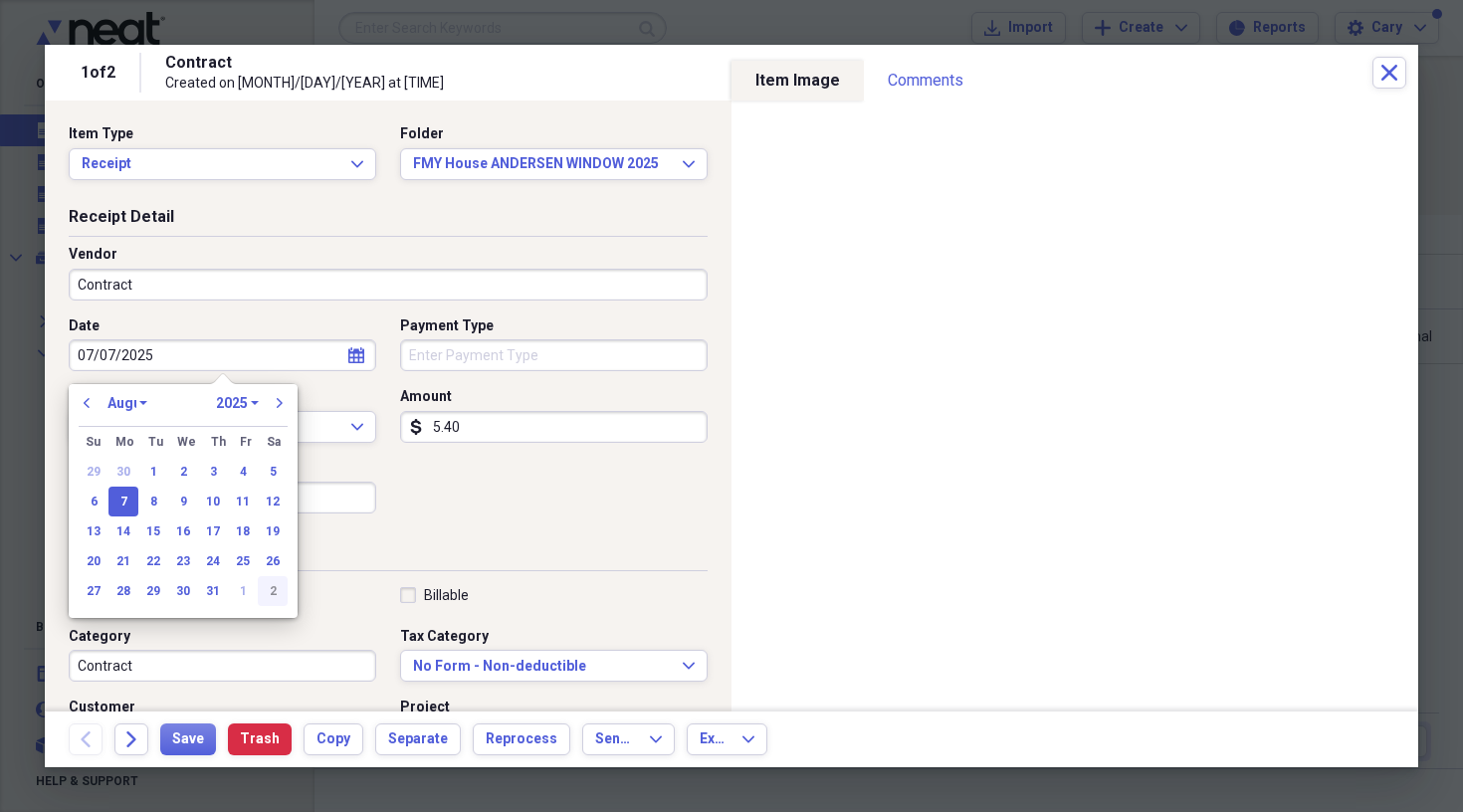 type on "08/02/2025" 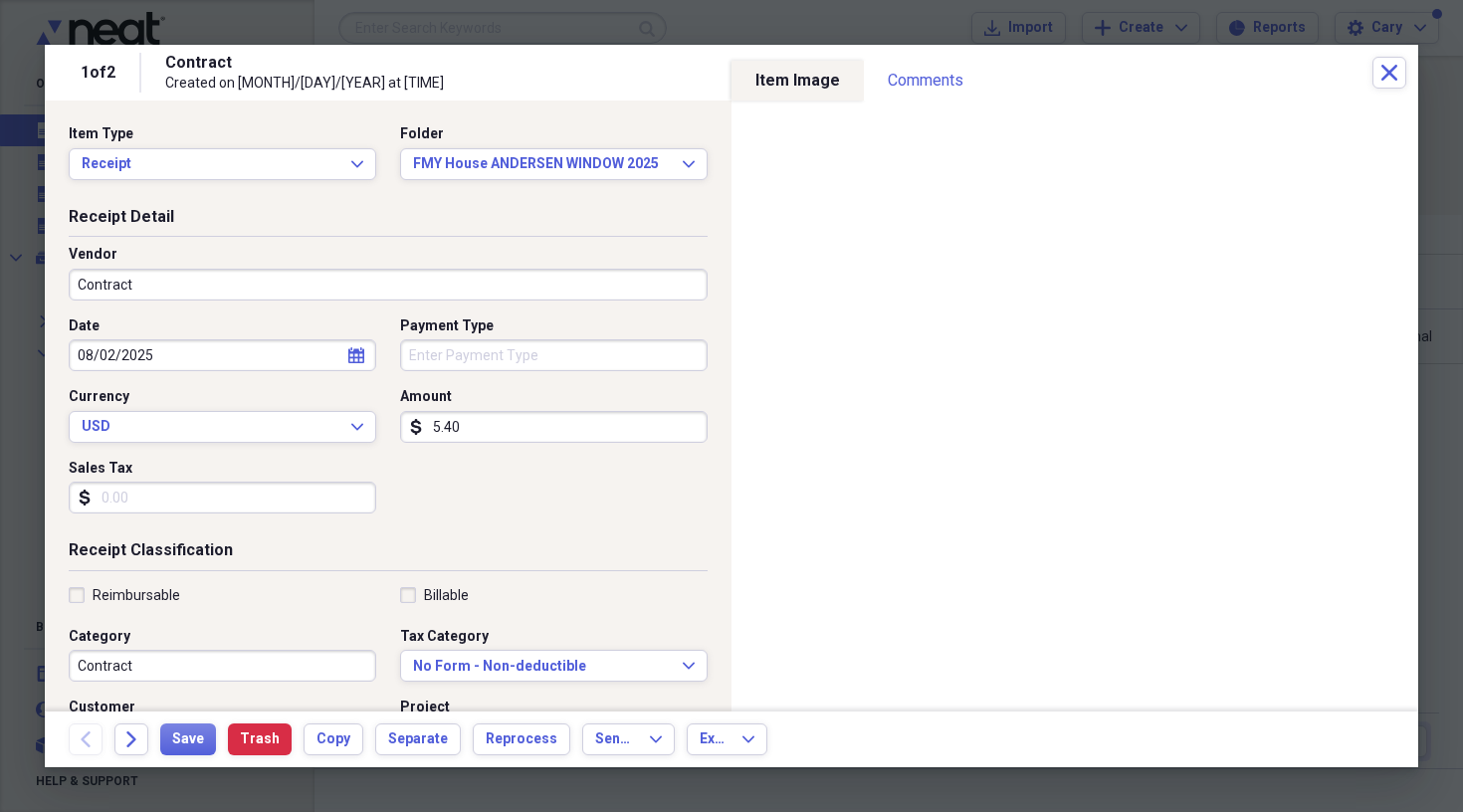 click on "calendar" 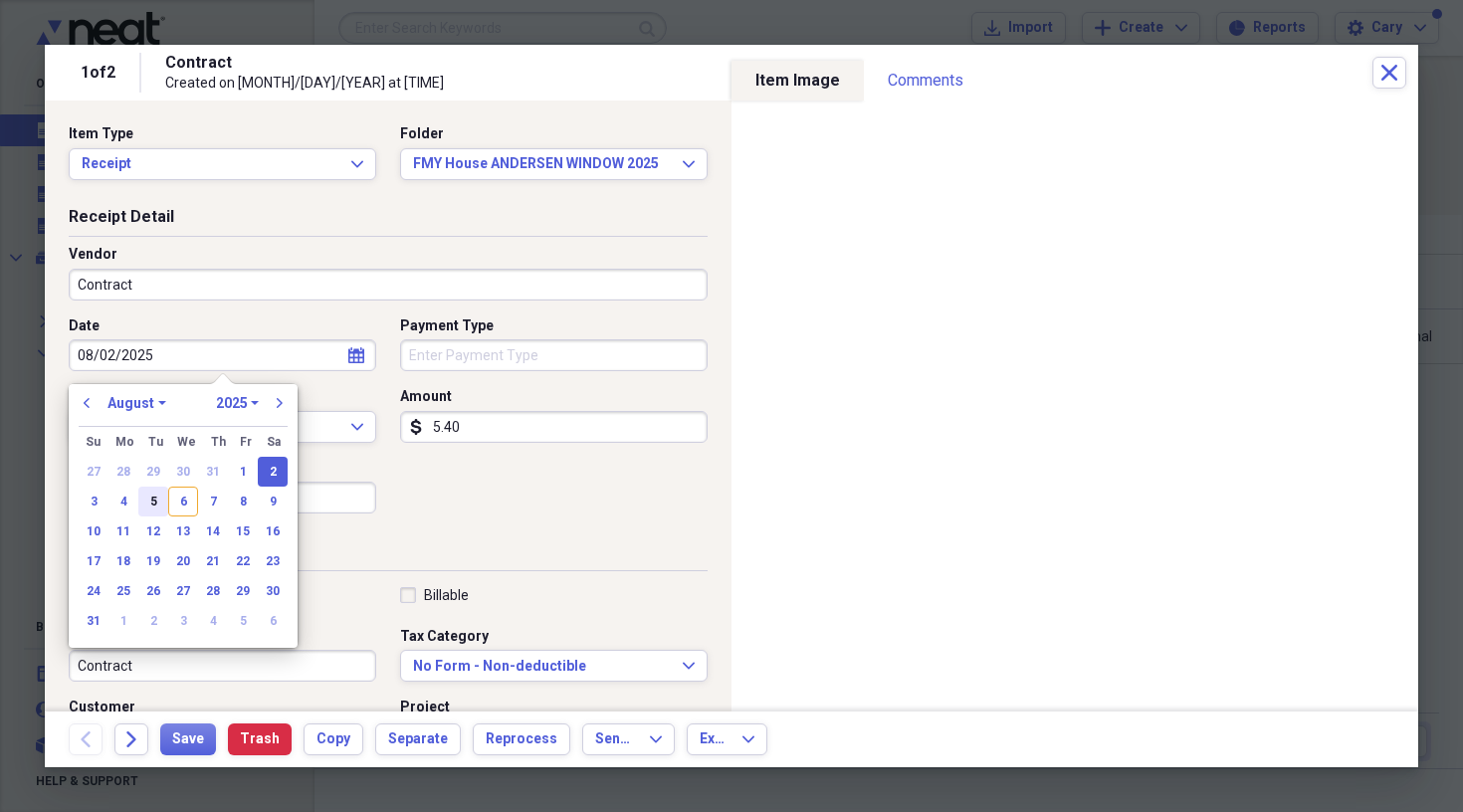 click on "5" at bounding box center (153, 502) 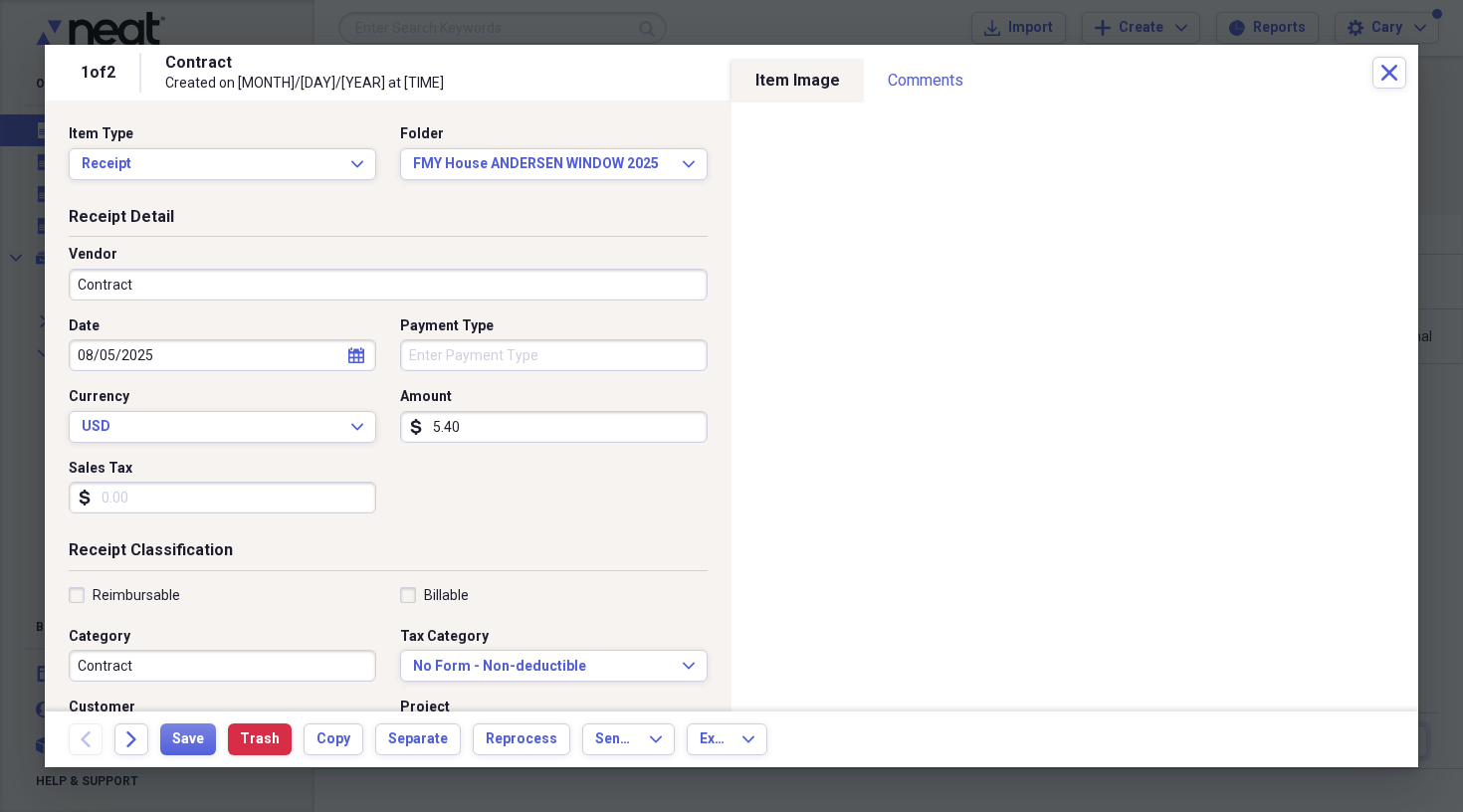 click on "5.40" at bounding box center (553, 427) 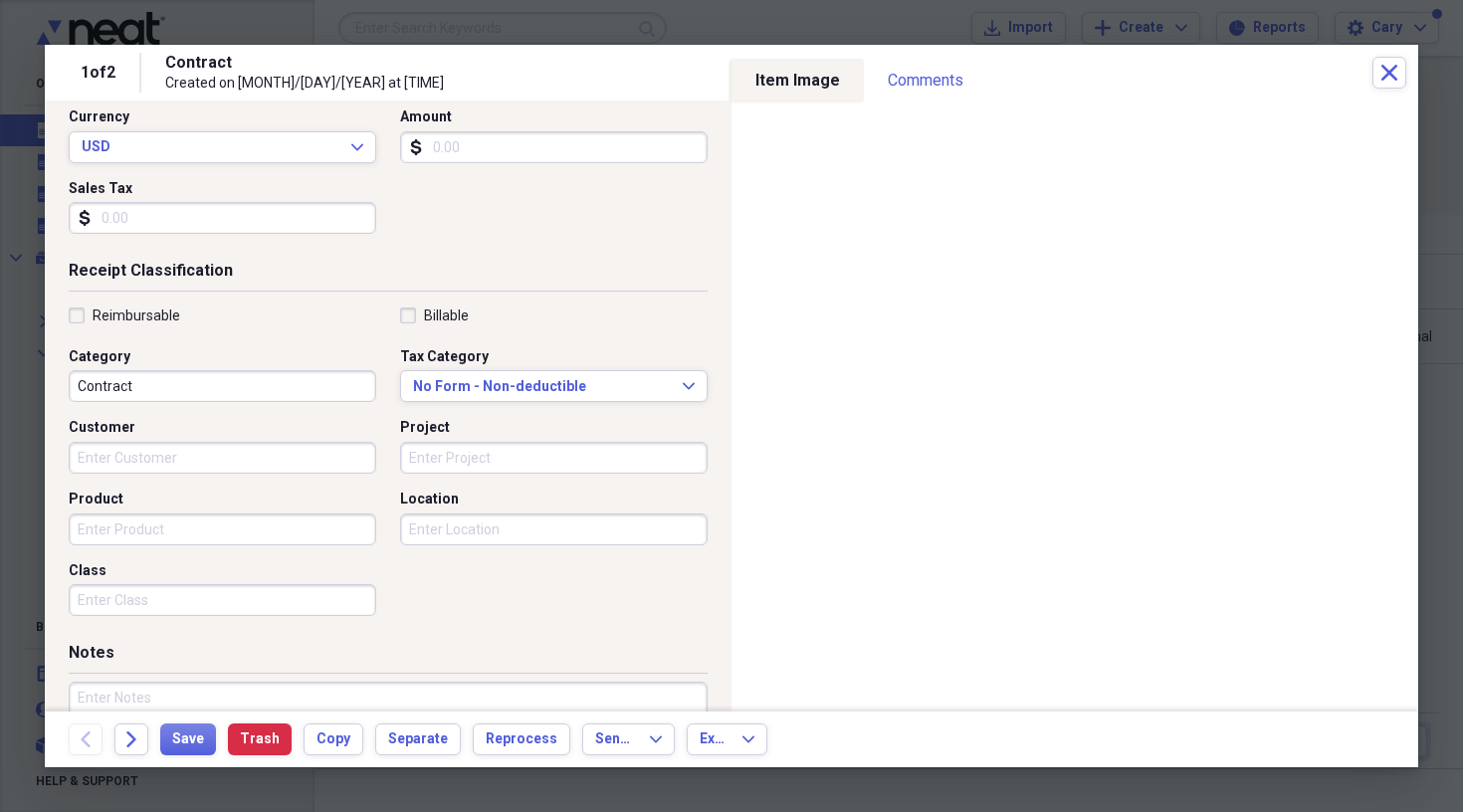 scroll, scrollTop: 0, scrollLeft: 0, axis: both 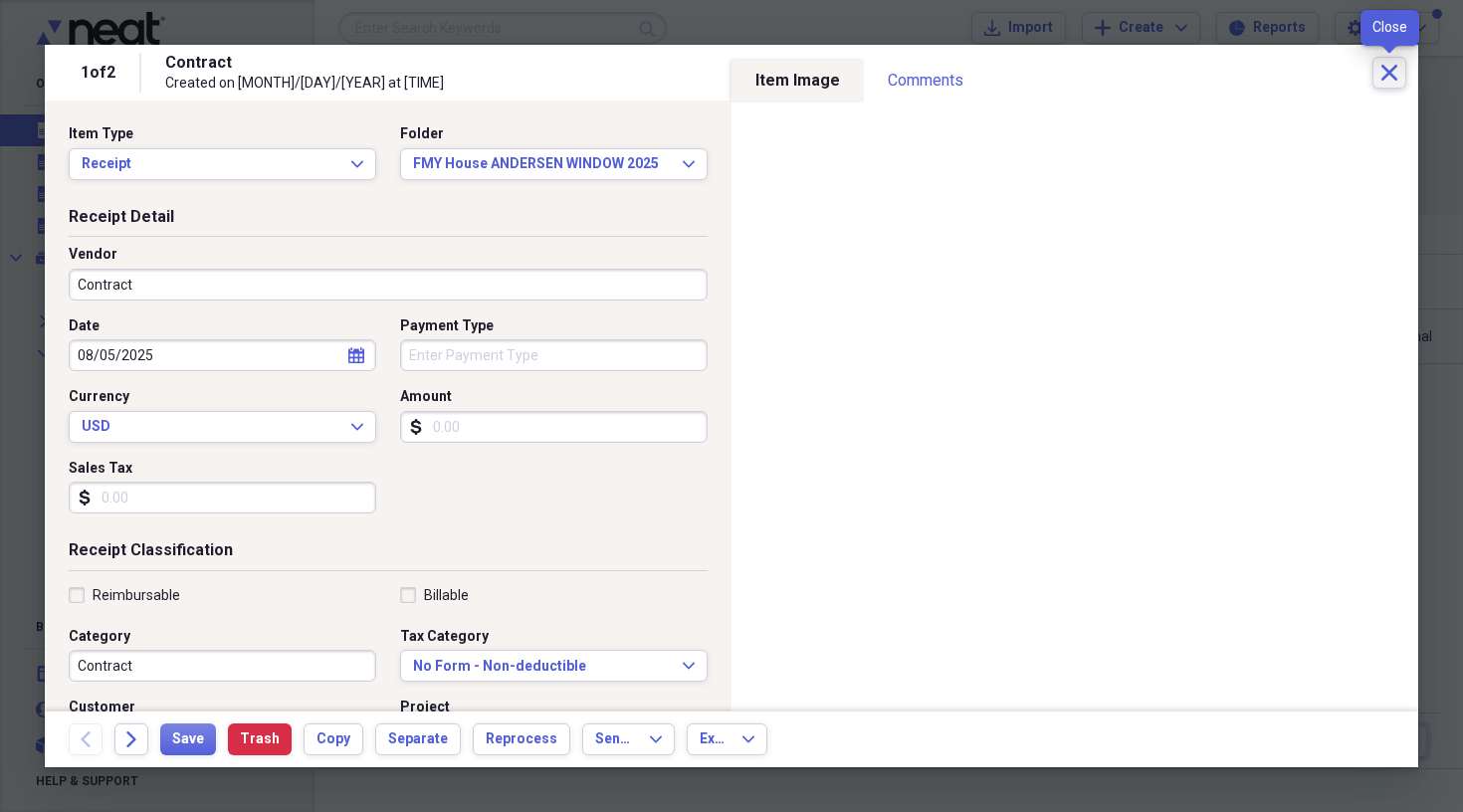 click 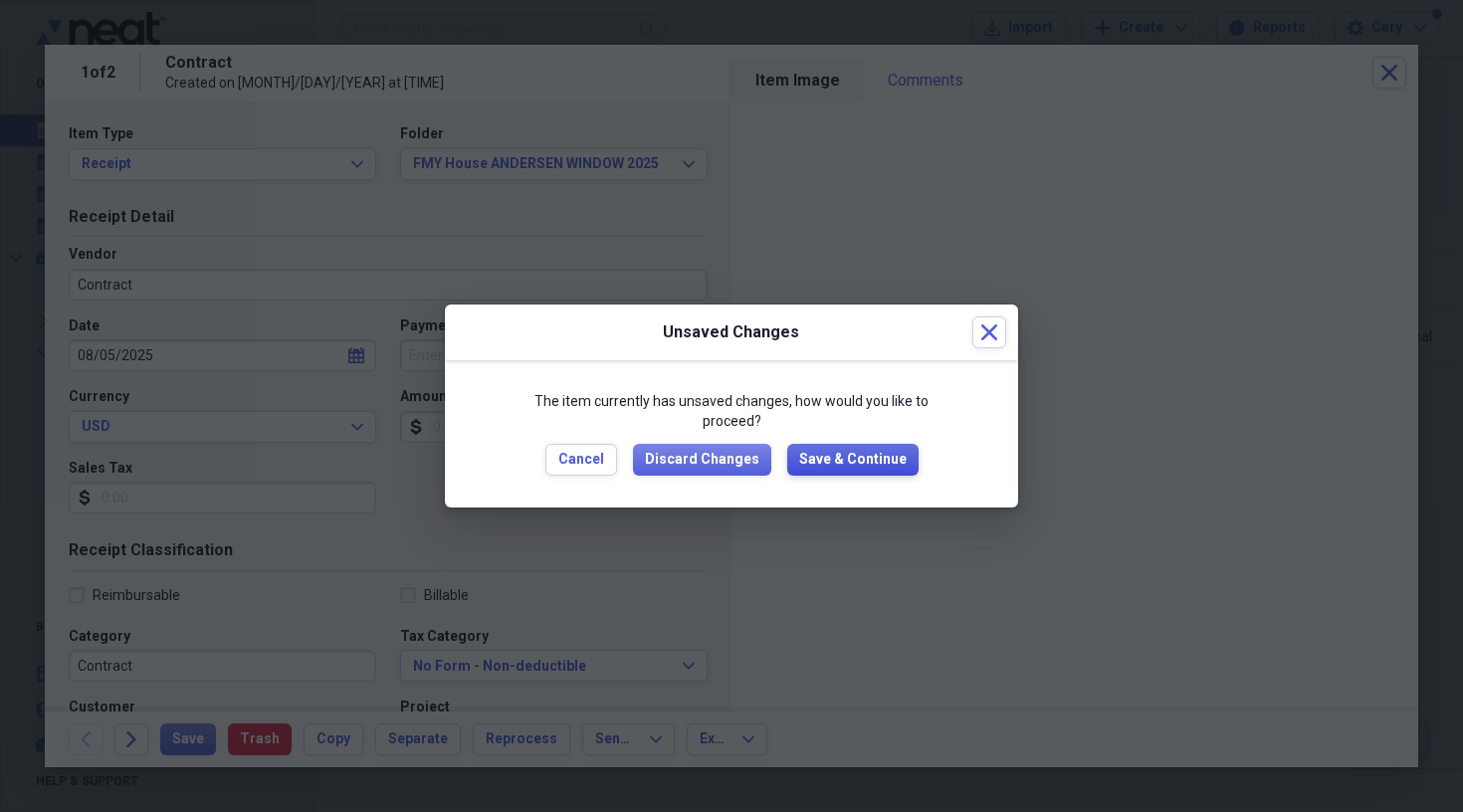click on "Save & Continue" at bounding box center [853, 460] 